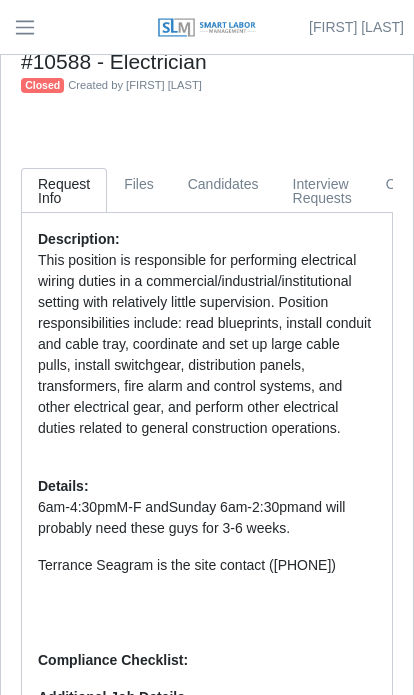 scroll, scrollTop: 0, scrollLeft: 0, axis: both 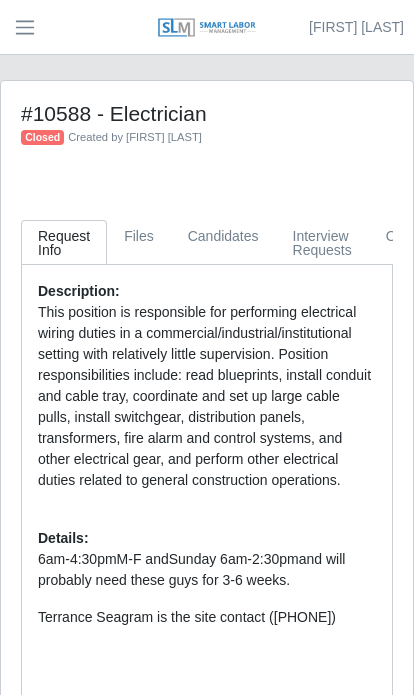 click at bounding box center [25, 27] 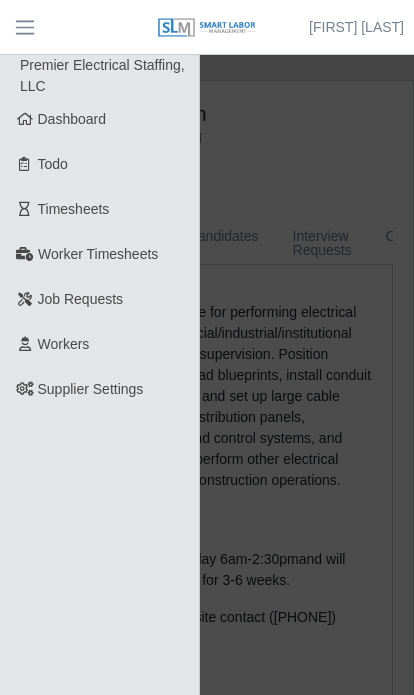 click on "Job Requests" at bounding box center [100, 299] 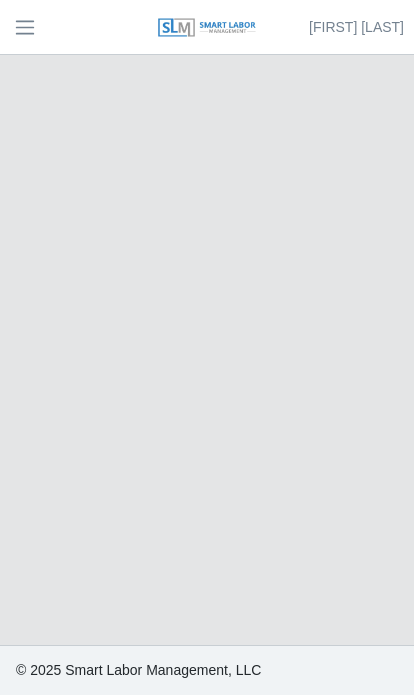 scroll, scrollTop: 0, scrollLeft: 0, axis: both 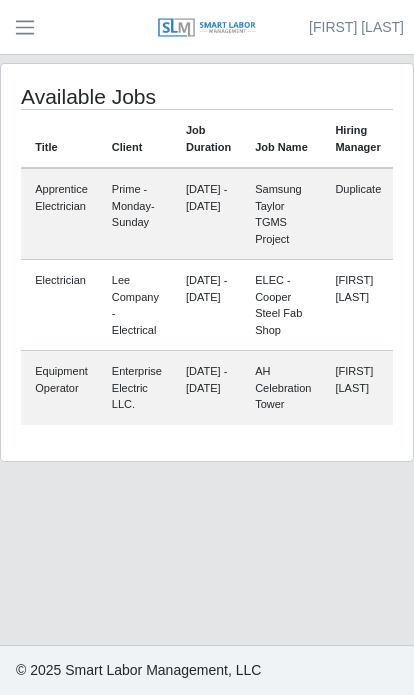 click on "[DATE] - [DATE]" at bounding box center [208, 214] 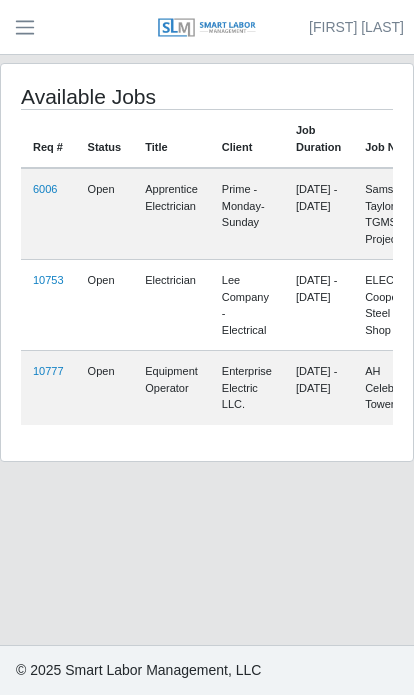 scroll, scrollTop: 0, scrollLeft: 0, axis: both 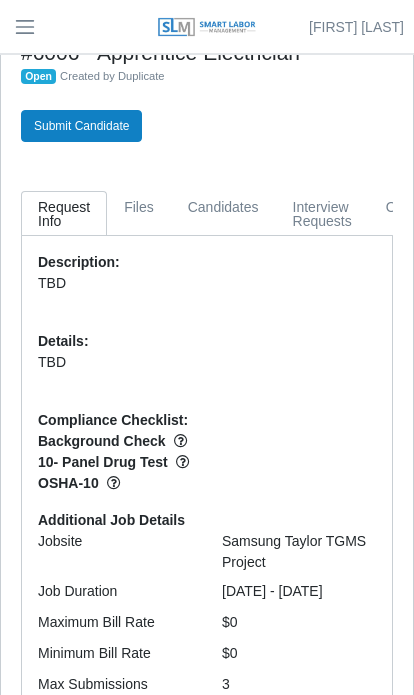 click on "Submit Candidate" at bounding box center (81, 127) 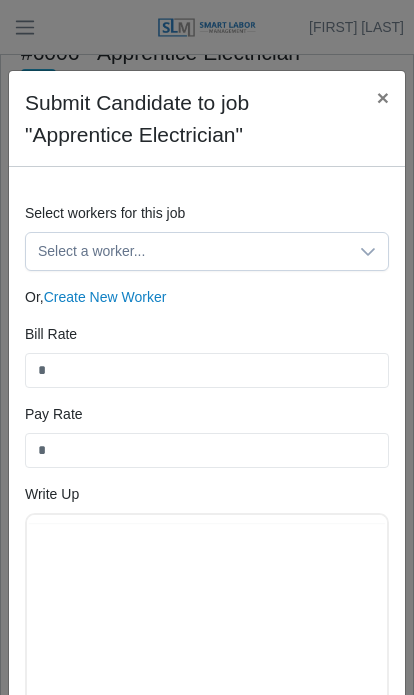 scroll, scrollTop: 0, scrollLeft: 0, axis: both 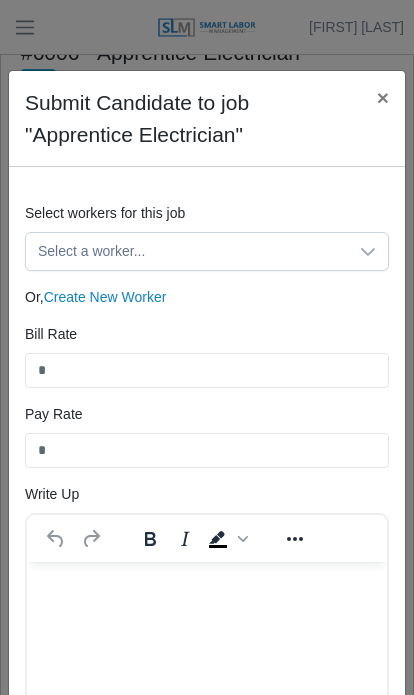 click on "Select a worker..." at bounding box center (187, 251) 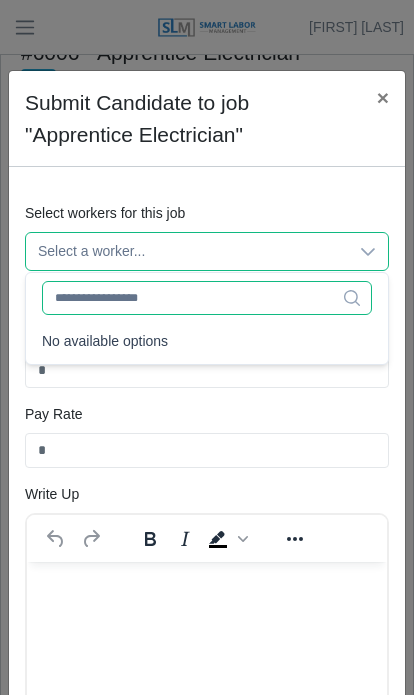 click 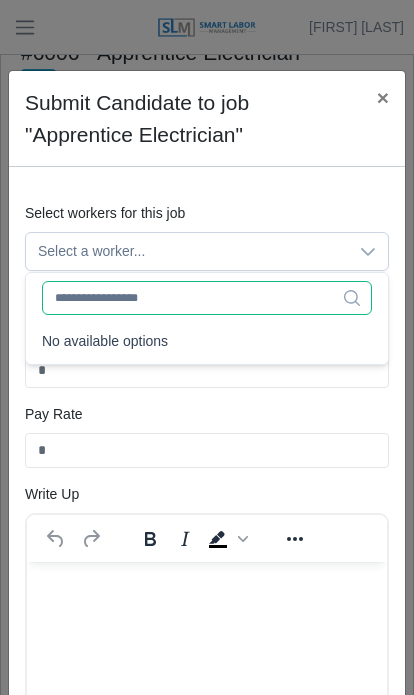 scroll, scrollTop: 60, scrollLeft: 0, axis: vertical 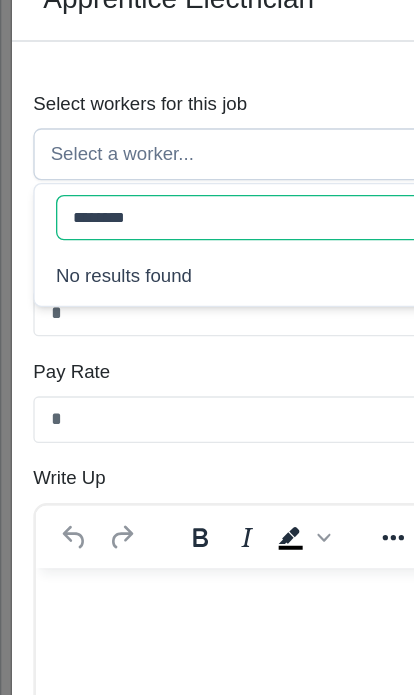type on "*********" 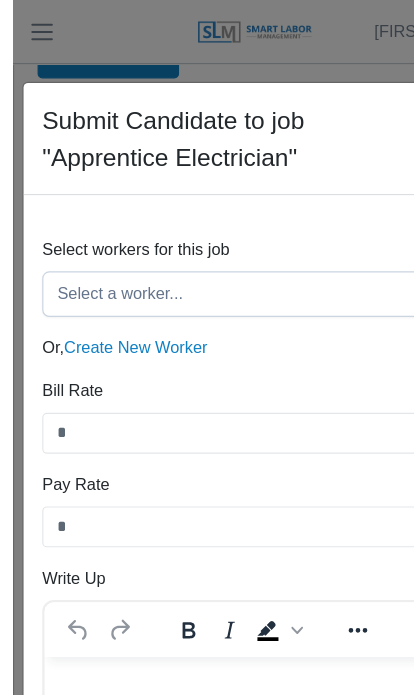 scroll, scrollTop: 0, scrollLeft: 0, axis: both 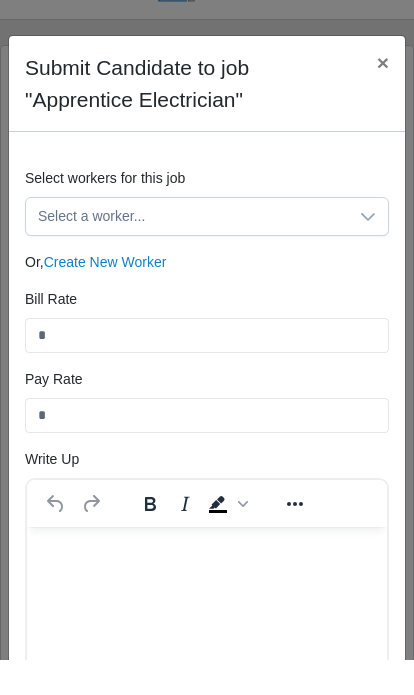 click on "Select workers for this job   Select a worker...
Or,
Create New Worker" at bounding box center [207, 263] 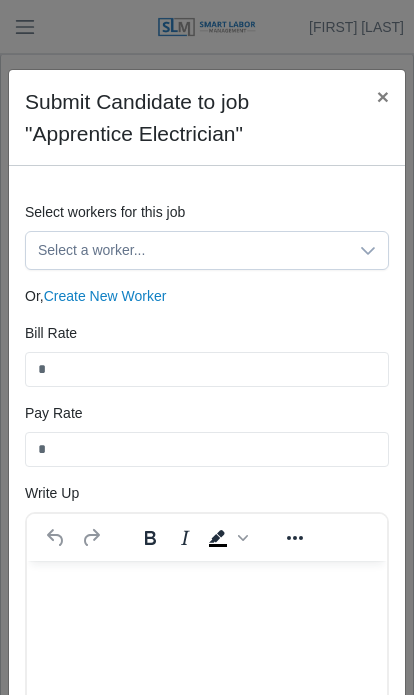 scroll, scrollTop: 0, scrollLeft: 0, axis: both 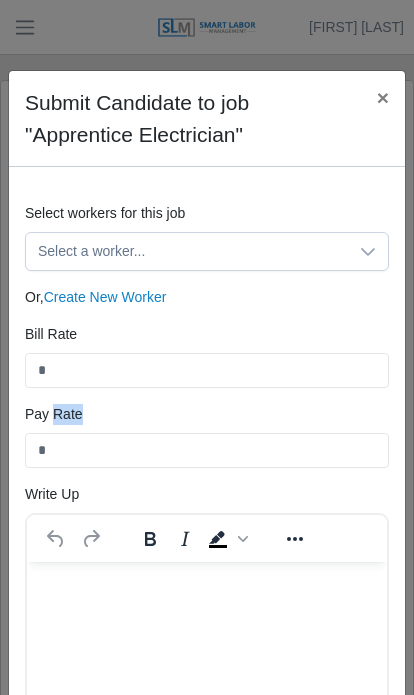 click on "Create New Worker" at bounding box center (105, 297) 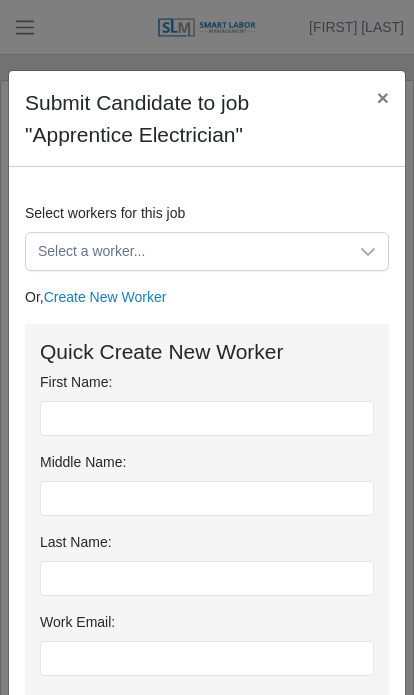 click on "Create New Worker" at bounding box center (105, 297) 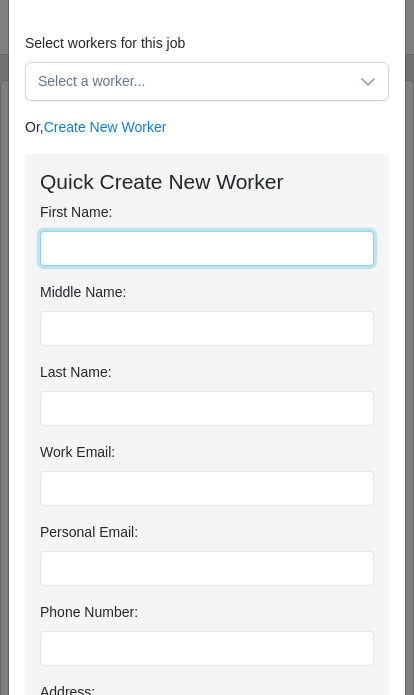click on "First Name:" at bounding box center [207, 248] 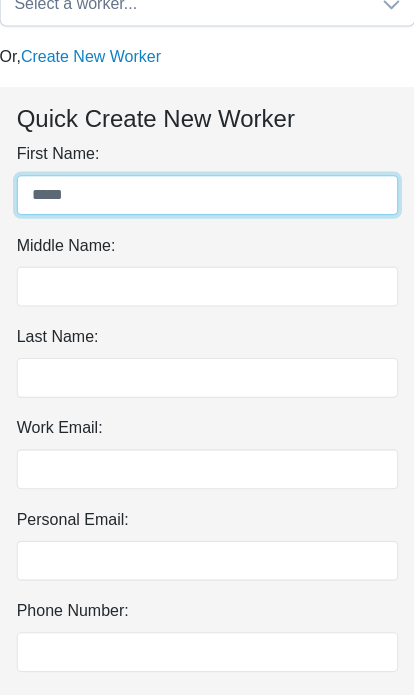 type on "*****" 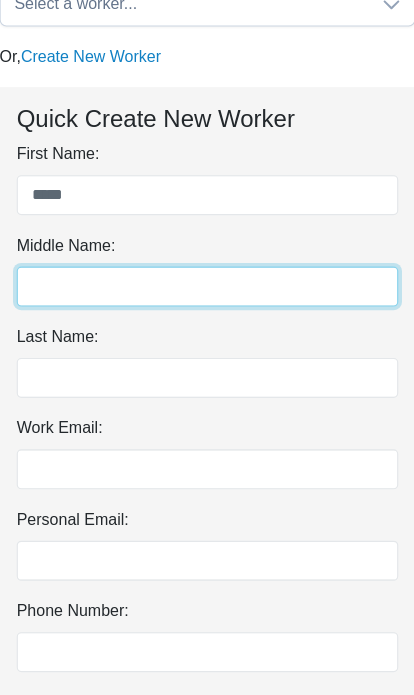click at bounding box center [207, 328] 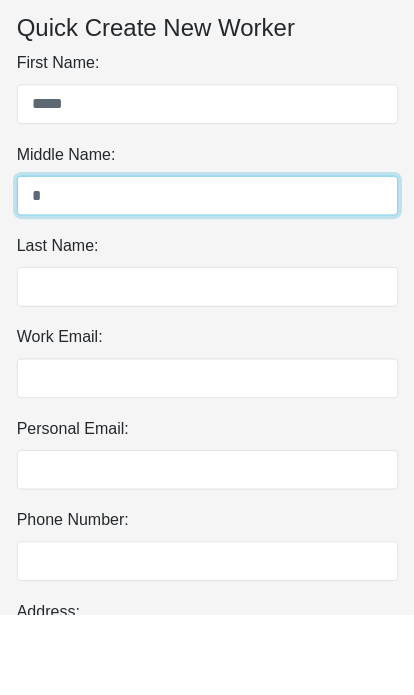type on "*" 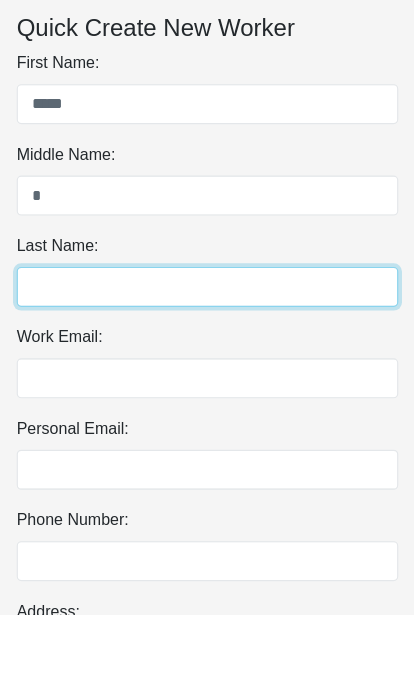 click on "Last Name:" at bounding box center [207, 408] 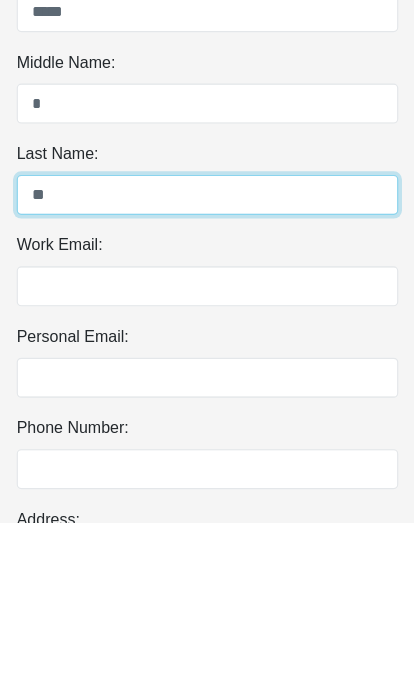 type on "*" 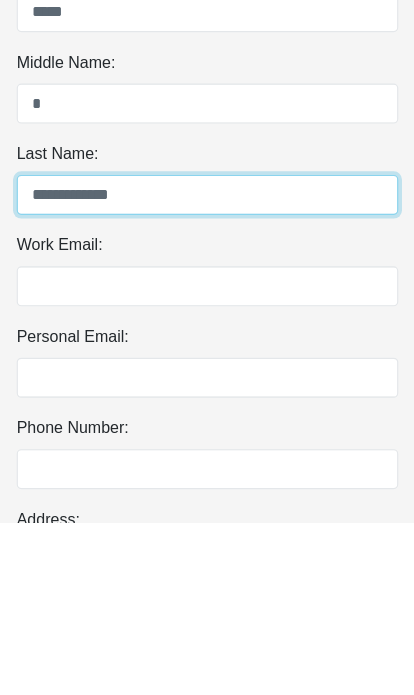 scroll, scrollTop: 150, scrollLeft: 0, axis: vertical 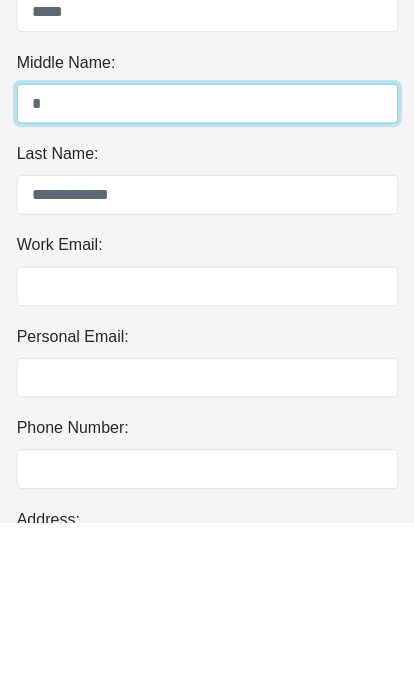 click on "*" at bounding box center [207, 328] 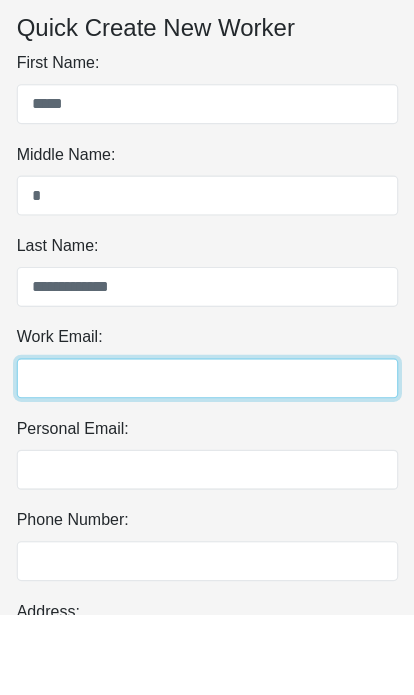 click on "Work Email:" at bounding box center [207, 488] 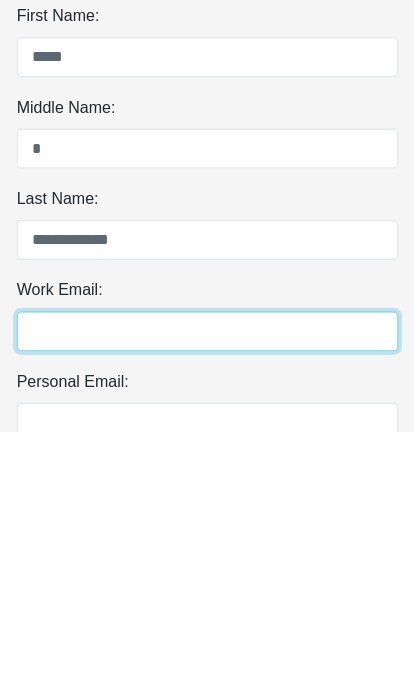 scroll, scrollTop: 50, scrollLeft: 0, axis: vertical 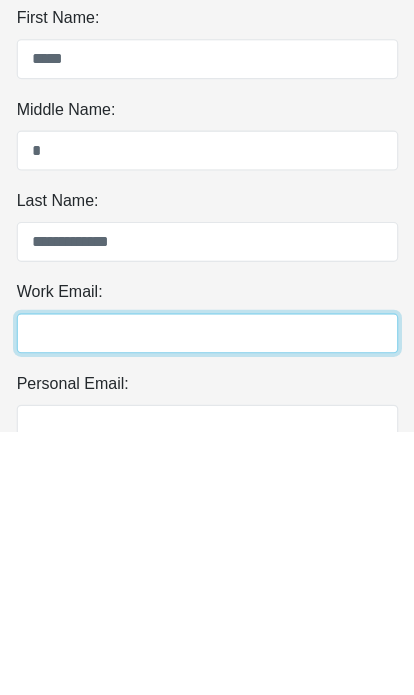 click on "Work Email:" at bounding box center (207, 608) 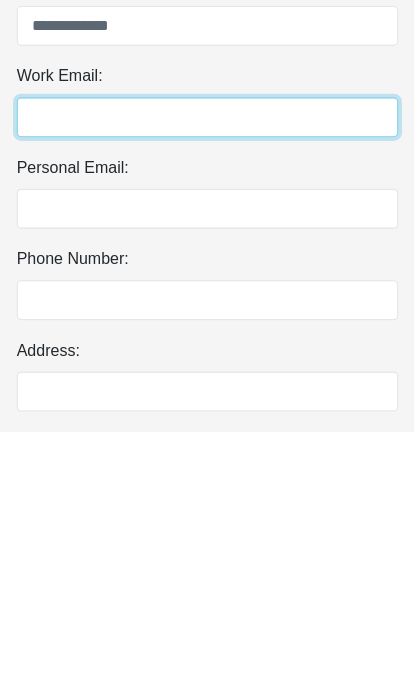scroll, scrollTop: 238, scrollLeft: 0, axis: vertical 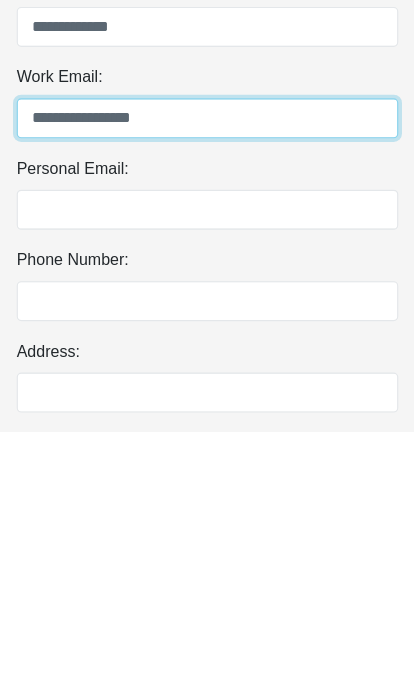 type on "**********" 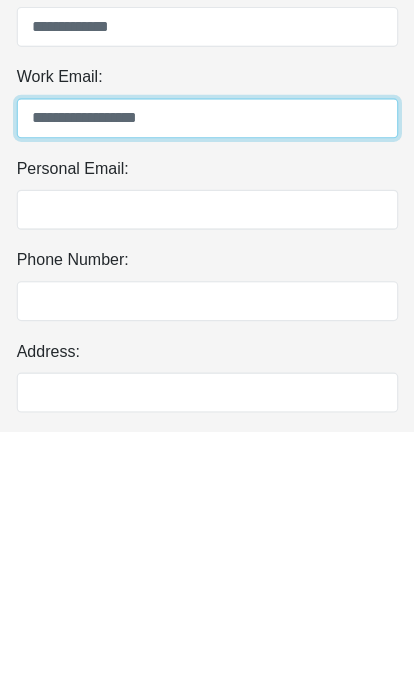 type 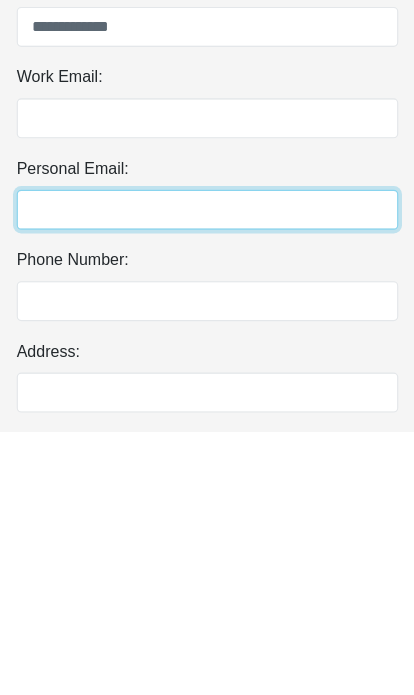 click on "Personal Email:" at bounding box center [207, 500] 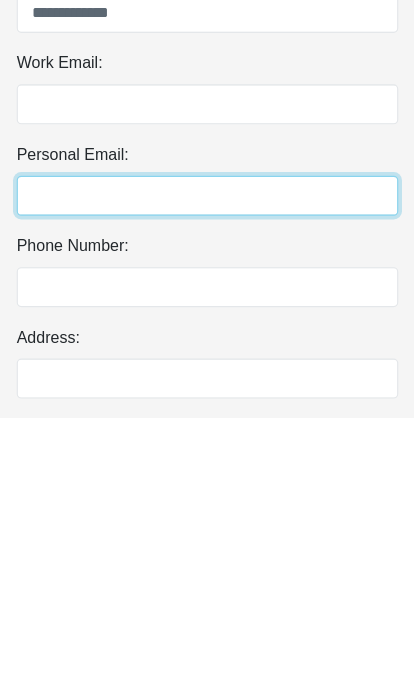 click on "Personal Email:" at bounding box center (207, 500) 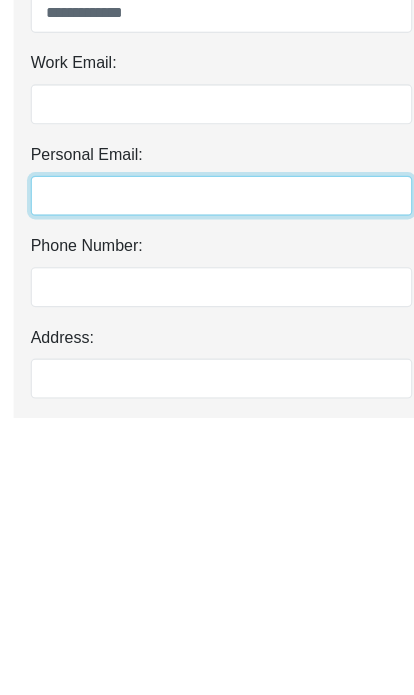 scroll, scrollTop: 339, scrollLeft: 0, axis: vertical 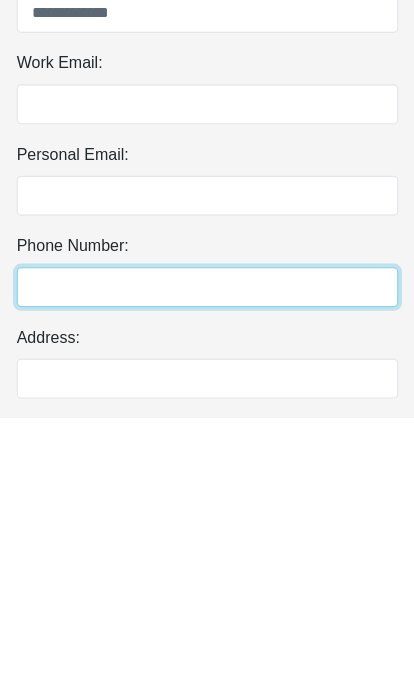 click on "Phone Number:" at bounding box center (207, 580) 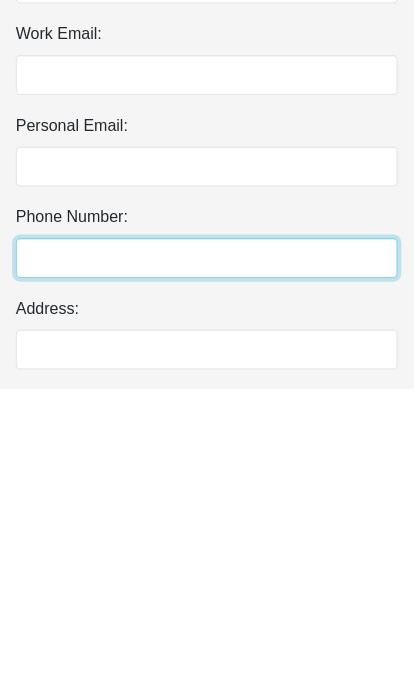 click on "Phone Number:" at bounding box center (207, 580) 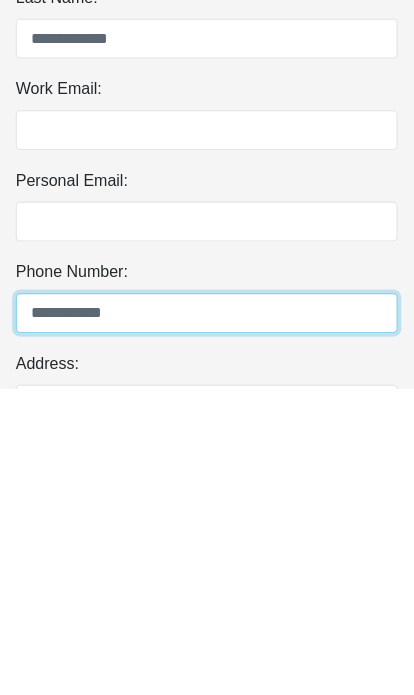 scroll, scrollTop: 196, scrollLeft: 0, axis: vertical 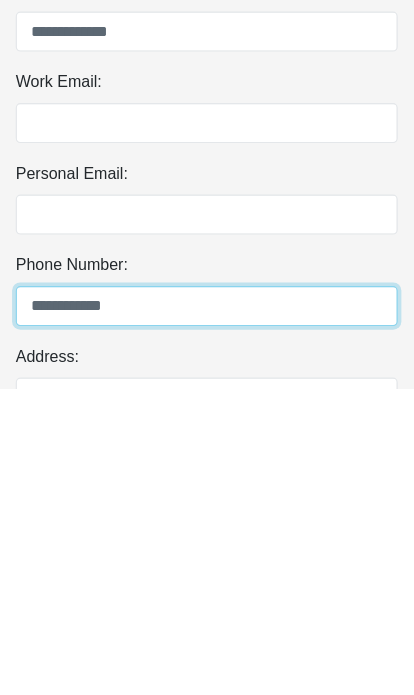 type on "**********" 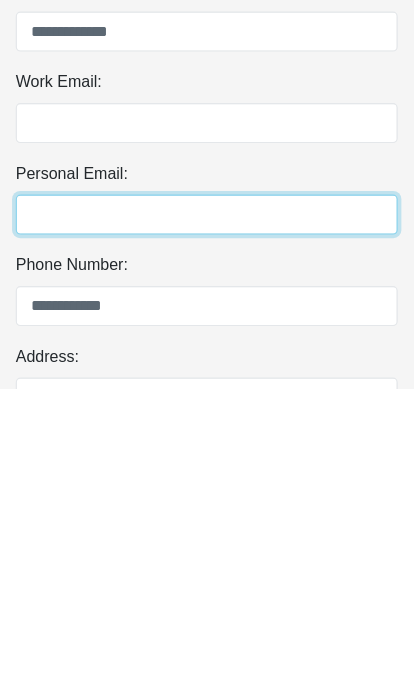 click on "Personal Email:" at bounding box center (207, 542) 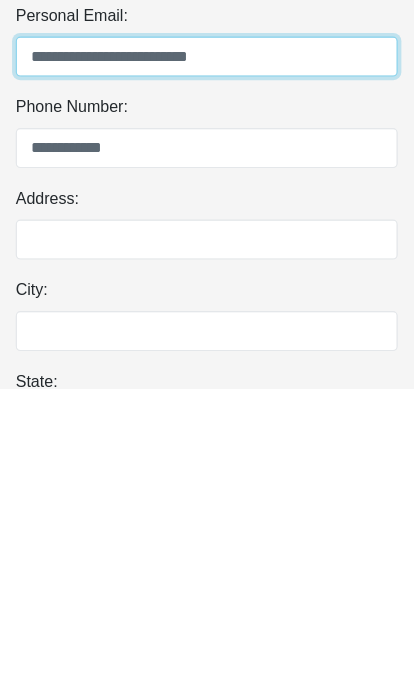 scroll, scrollTop: 352, scrollLeft: 0, axis: vertical 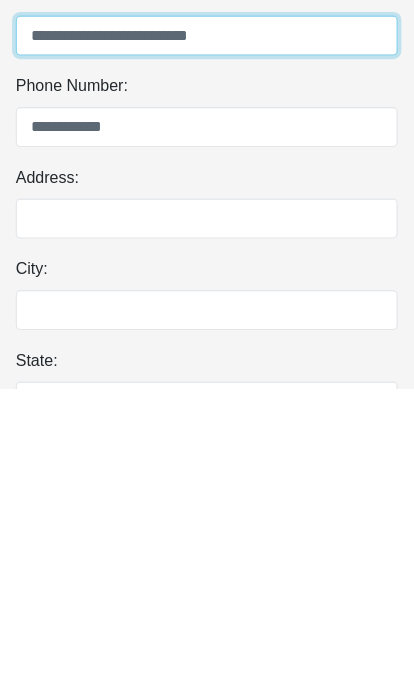 click on "**********" at bounding box center (207, 386) 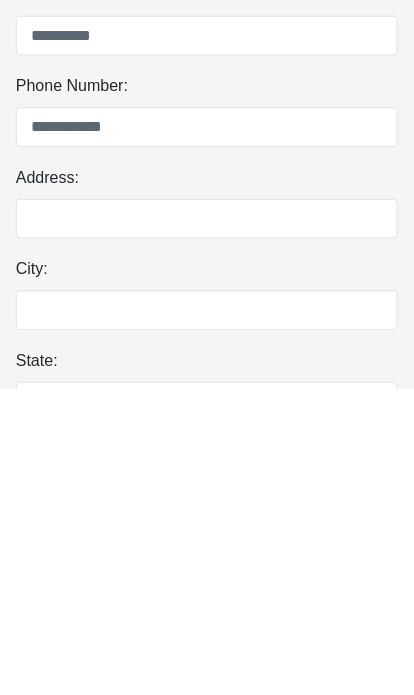 scroll, scrollTop: 426, scrollLeft: 0, axis: vertical 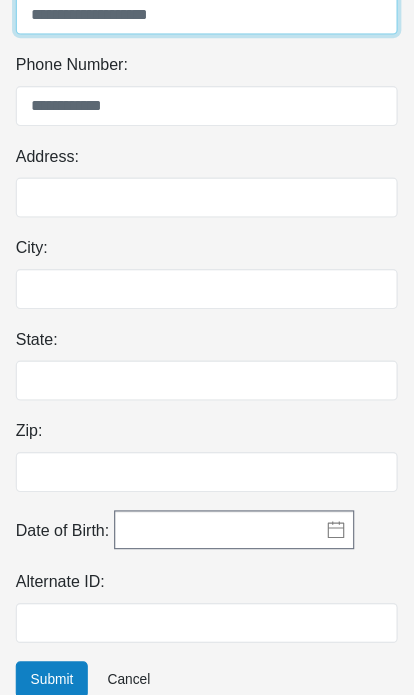 type on "**********" 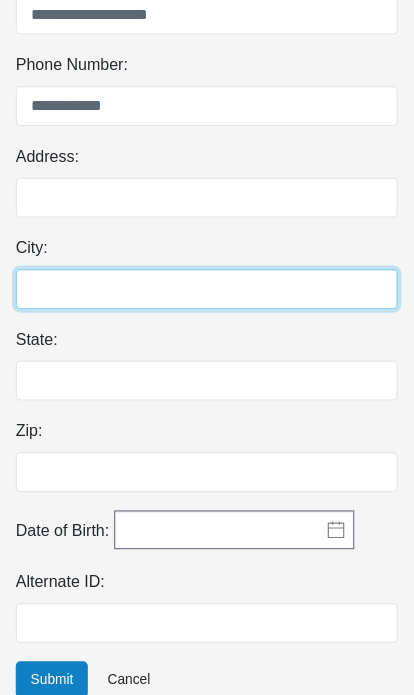 click on "City:" at bounding box center [207, 339] 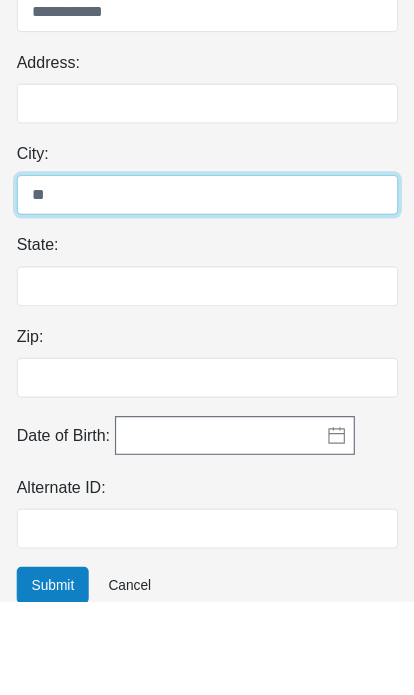 type on "*" 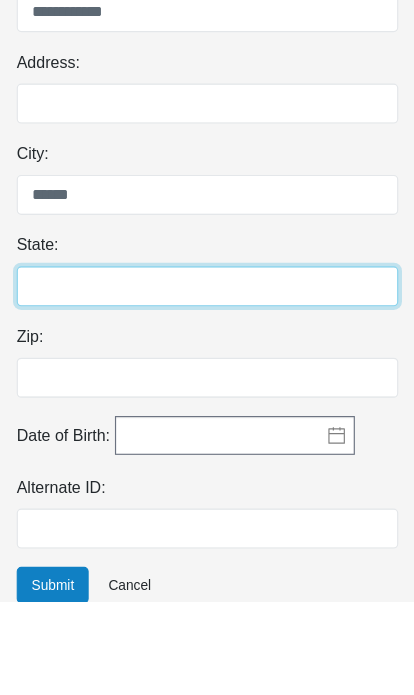 click on "State:" at bounding box center (207, 419) 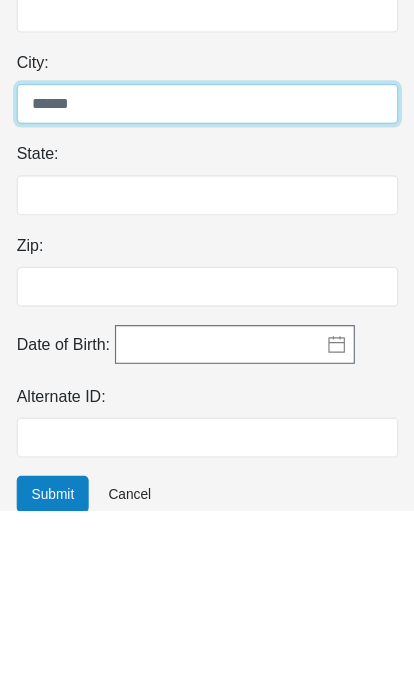 click on "******" at bounding box center [207, 339] 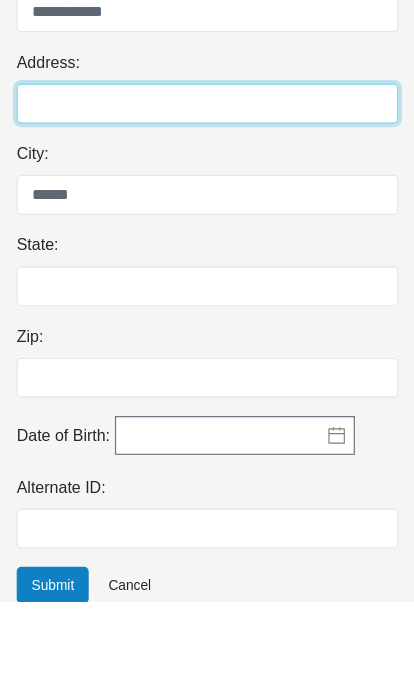 click on "Address:" at bounding box center [207, 259] 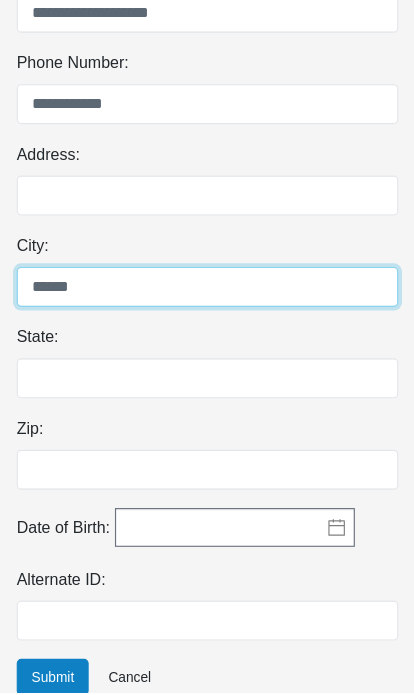 click on "******" at bounding box center [207, 339] 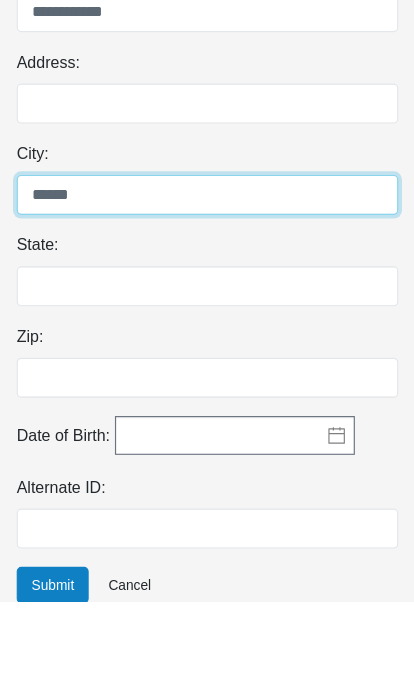 click on "******" at bounding box center (207, 339) 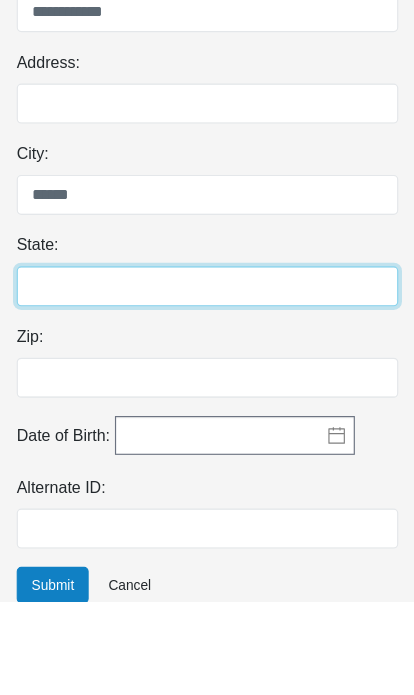 click on "State:" at bounding box center (207, 419) 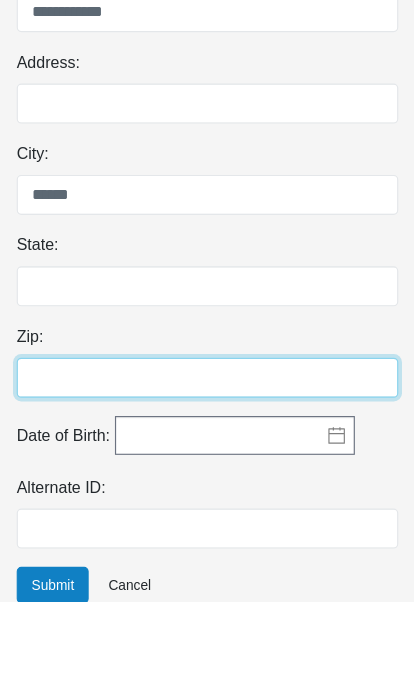 click on "Zip:" at bounding box center (207, 499) 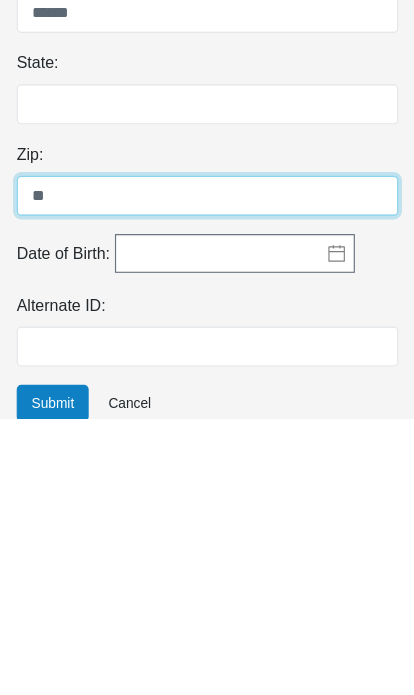 type on "**" 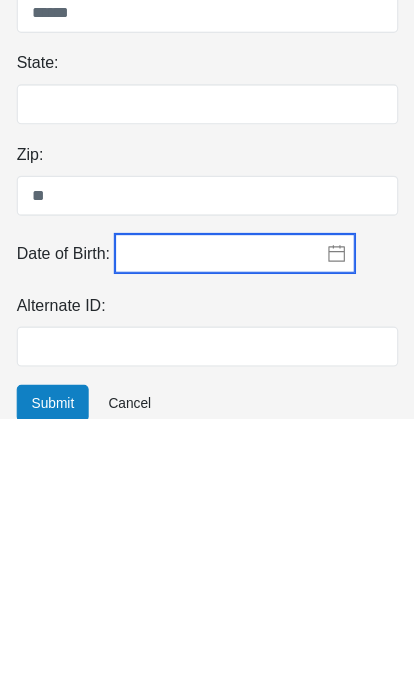 click at bounding box center (231, 550) 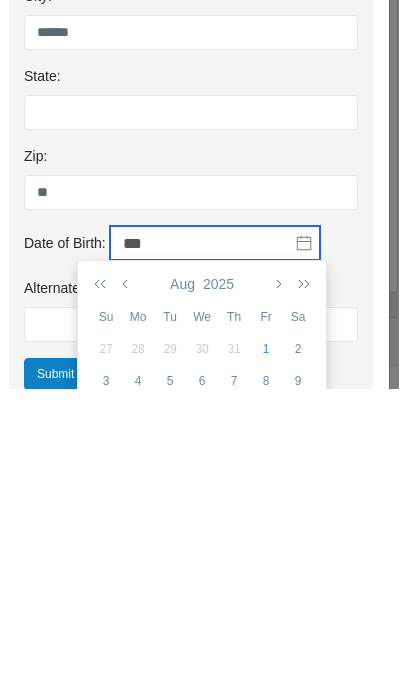 type on "***" 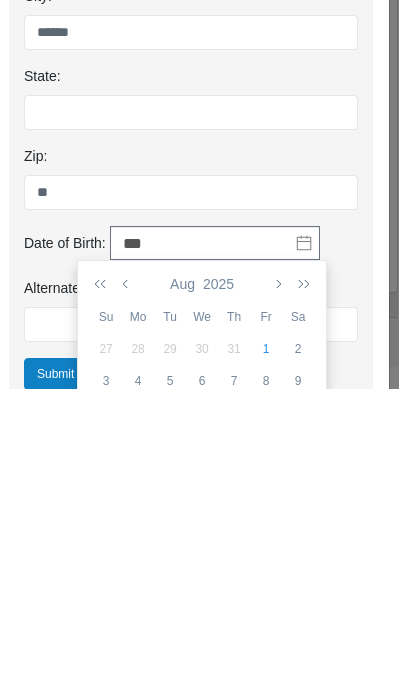 type 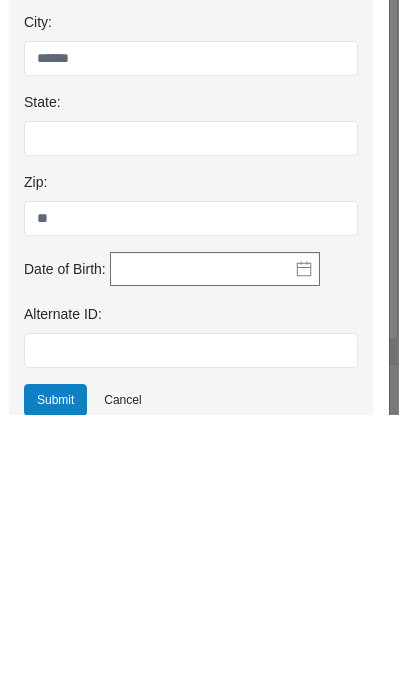 scroll, scrollTop: 339, scrollLeft: 0, axis: vertical 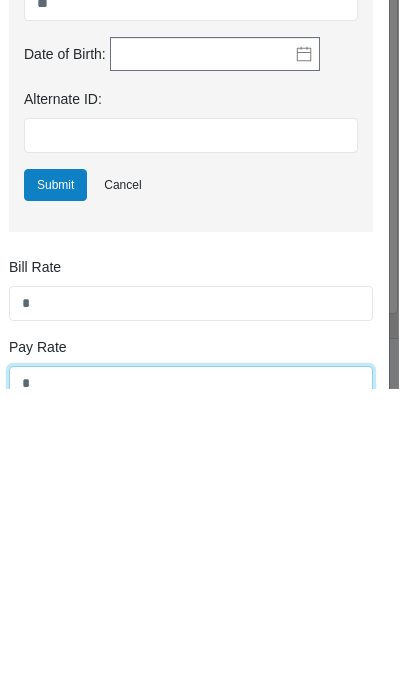 click on "*" at bounding box center (207, 690) 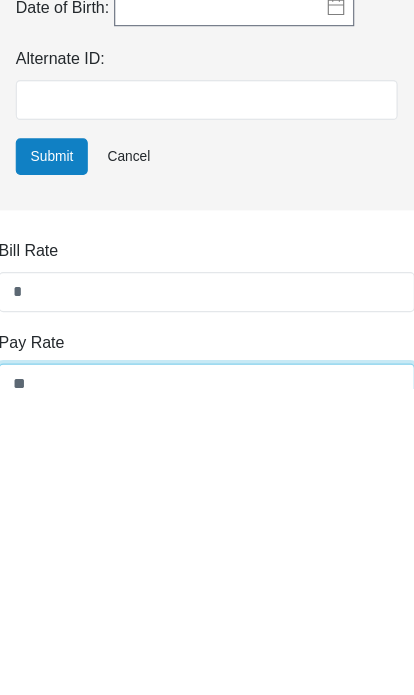 scroll, scrollTop: 833, scrollLeft: 0, axis: vertical 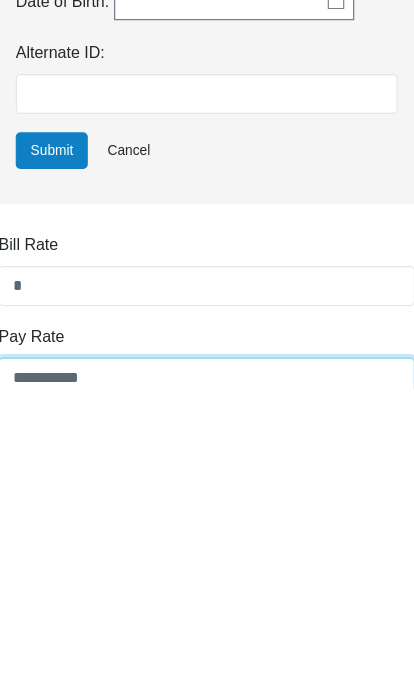 click on "**********" at bounding box center [207, 685] 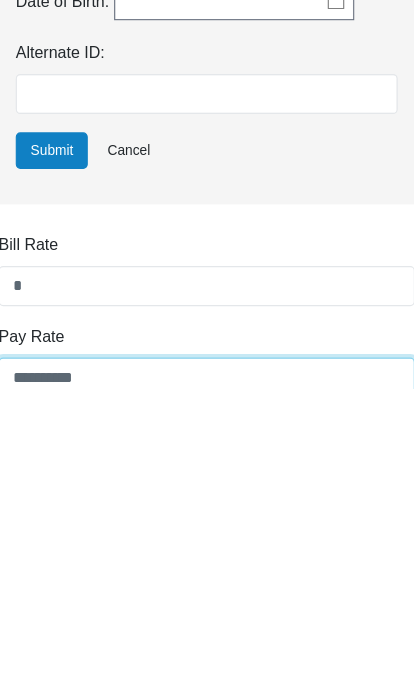 type on "**********" 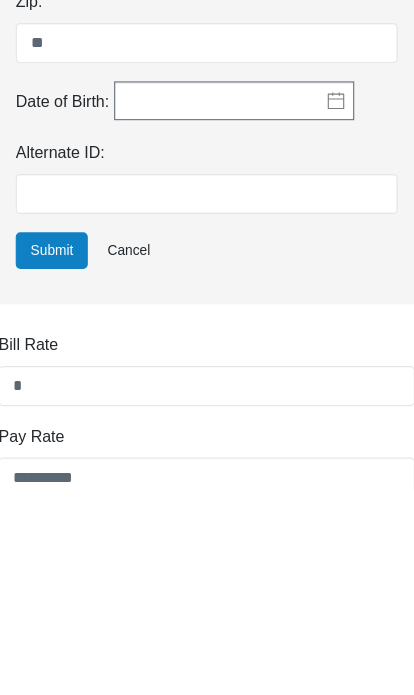 scroll, scrollTop: 339, scrollLeft: 0, axis: vertical 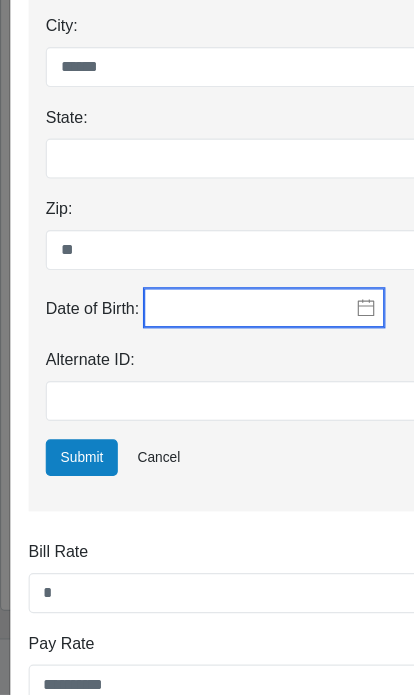 click at bounding box center [231, 356] 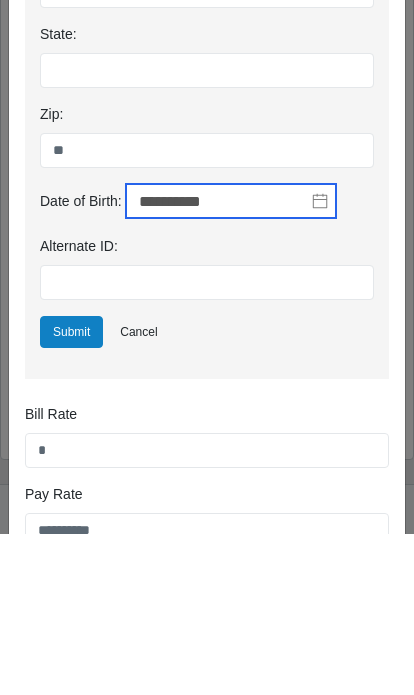 scroll, scrollTop: 803, scrollLeft: 0, axis: vertical 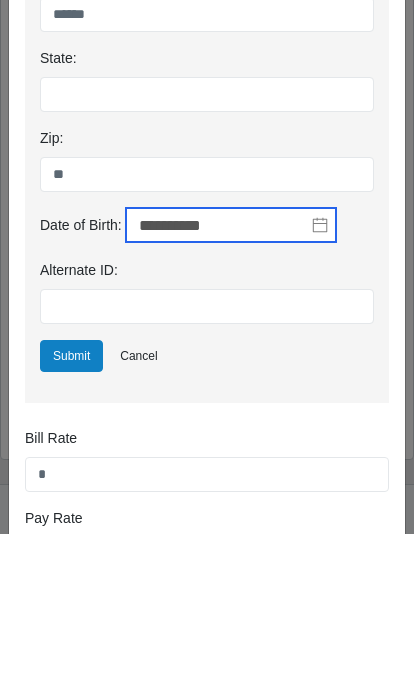 type on "**********" 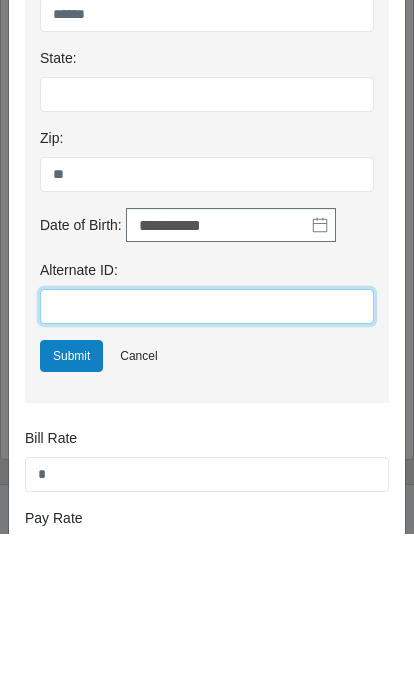 click on "Alternate ID:" at bounding box center (207, 467) 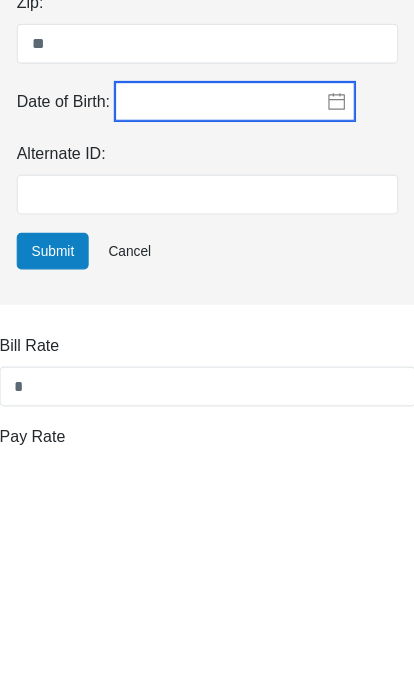 click at bounding box center (231, 386) 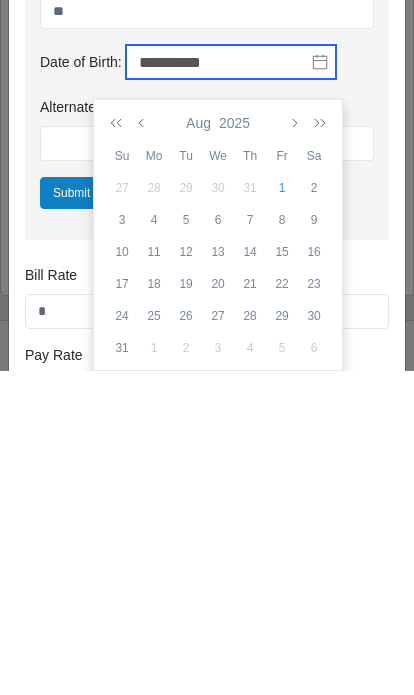 type on "**********" 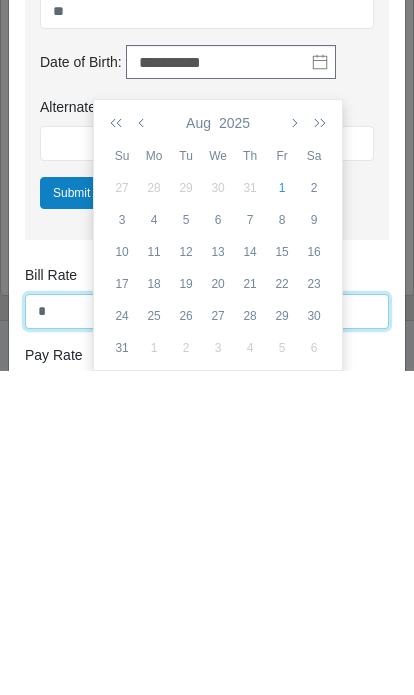 click on "*" at bounding box center [207, 635] 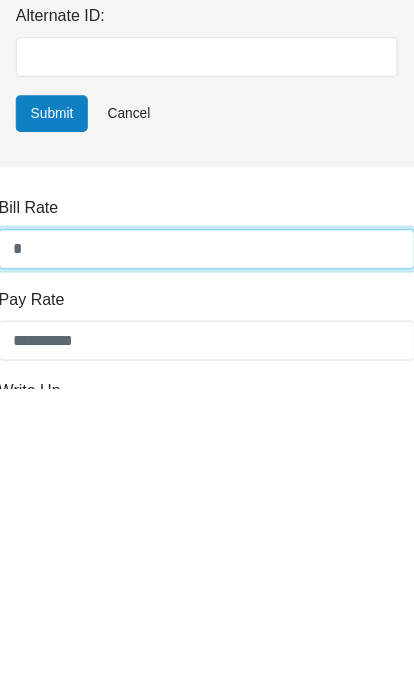 scroll, scrollTop: 879, scrollLeft: 0, axis: vertical 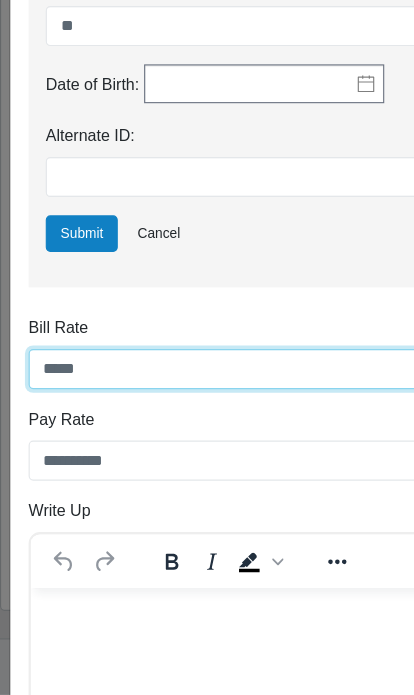 click on "*****" at bounding box center (207, 409) 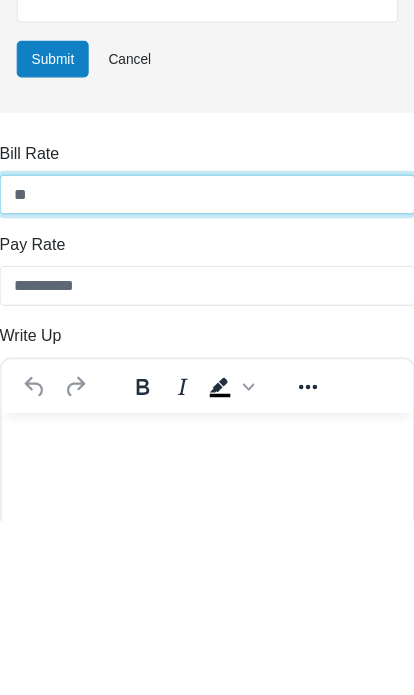 type on "*" 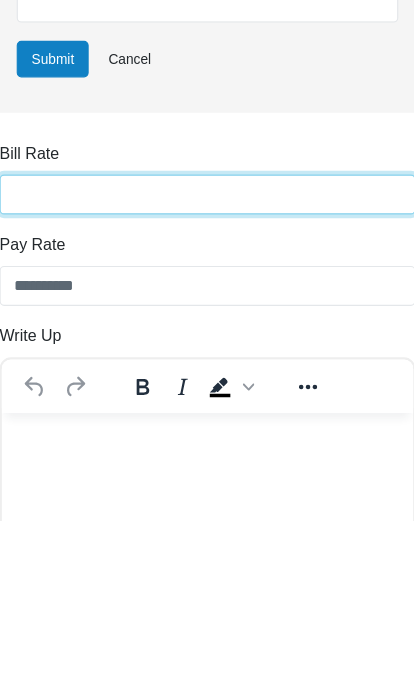 type 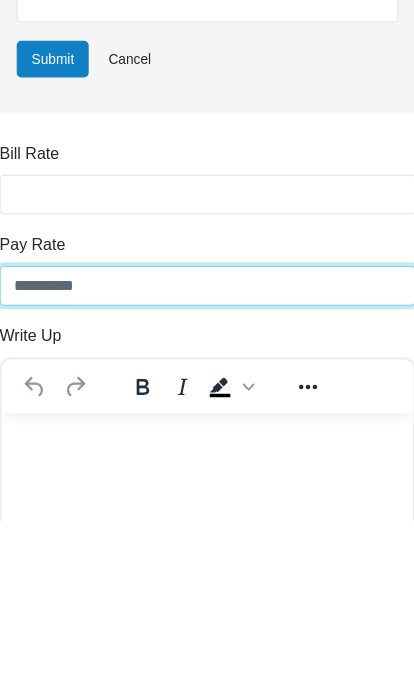 click on "**********" at bounding box center [207, 489] 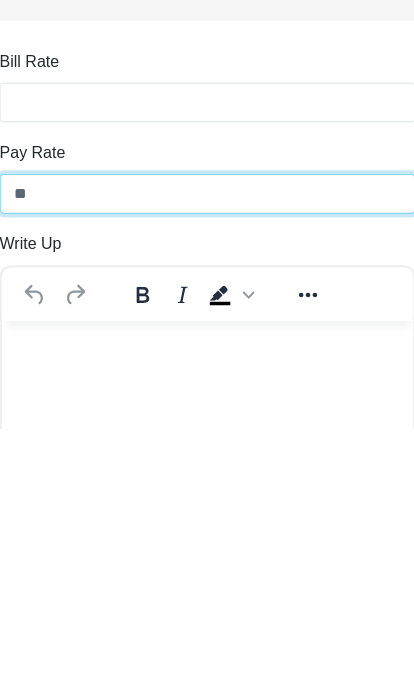 type on "*" 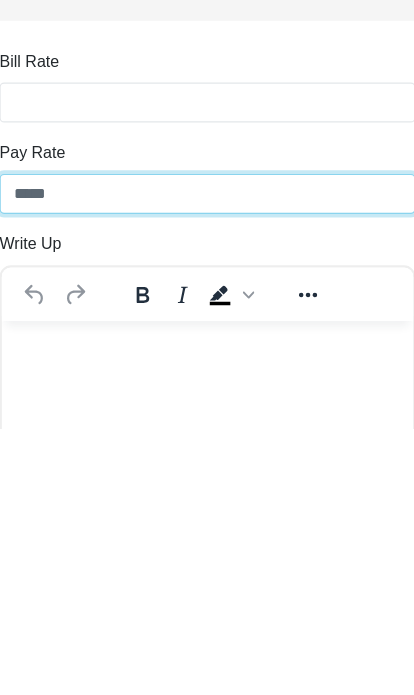 type on "*****" 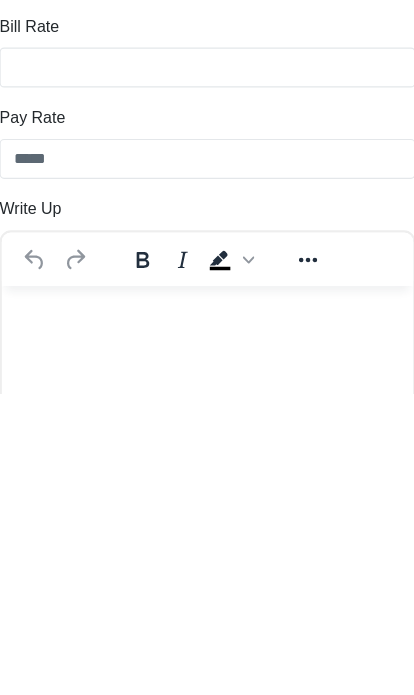 scroll, scrollTop: 339, scrollLeft: 0, axis: vertical 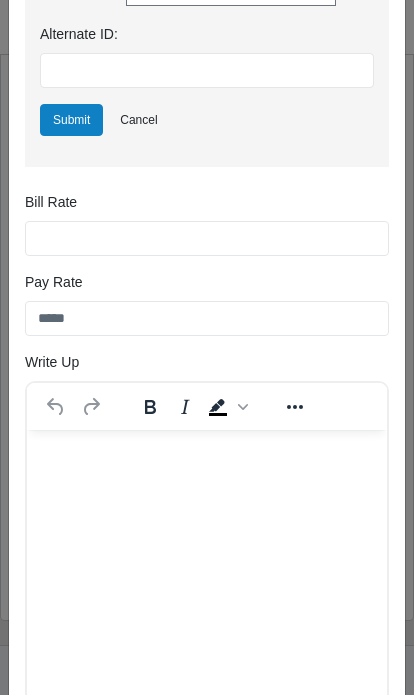 click on "Submit" at bounding box center (71, 120) 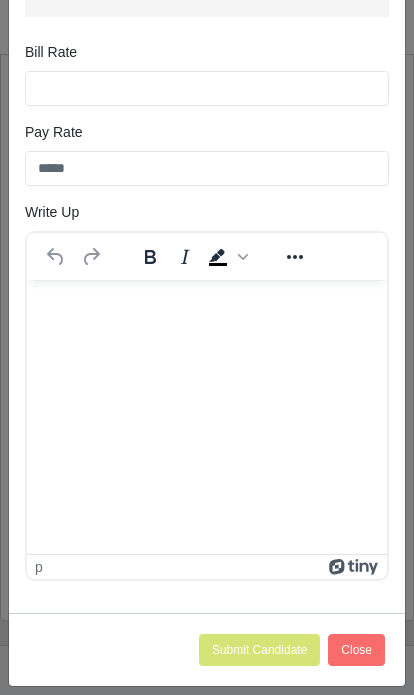 scroll, scrollTop: 1455, scrollLeft: 0, axis: vertical 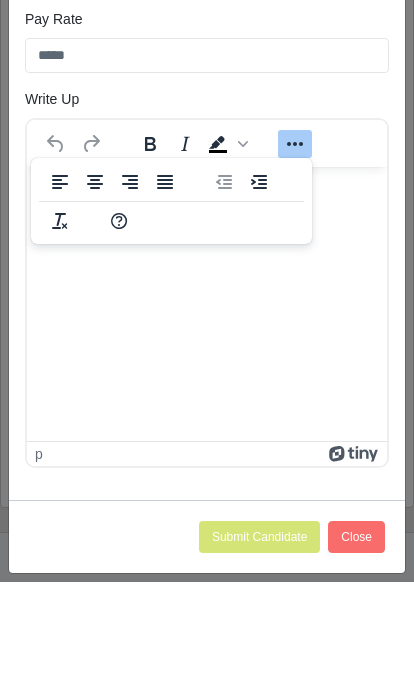 click at bounding box center (207, 193) 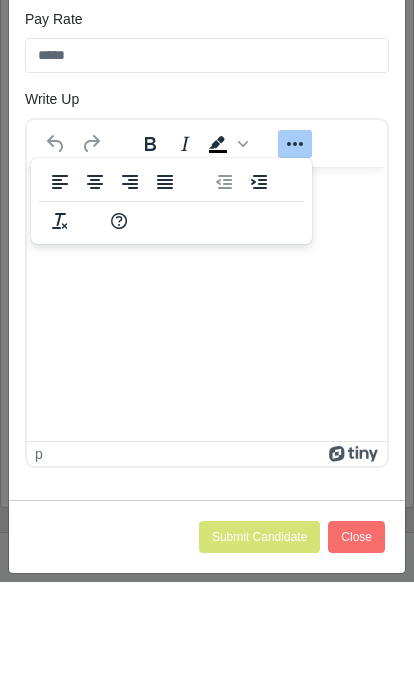 click at bounding box center [207, 193] 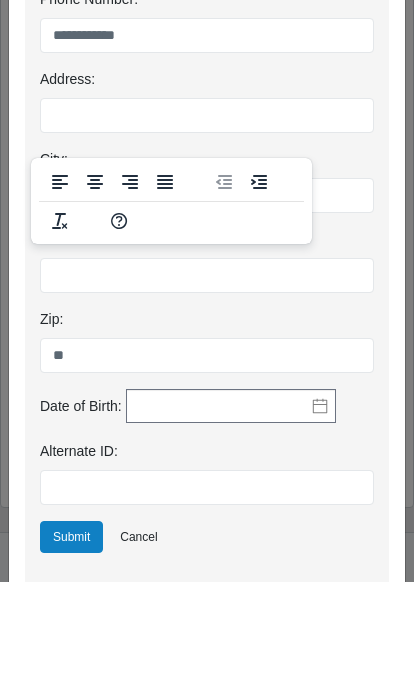 scroll, scrollTop: 747, scrollLeft: 0, axis: vertical 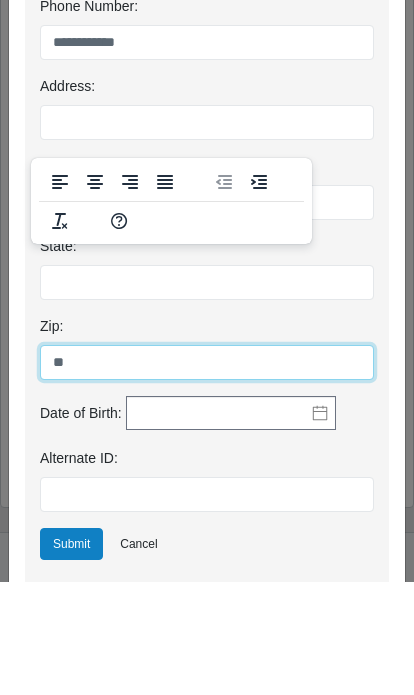 click on "**" at bounding box center (207, 475) 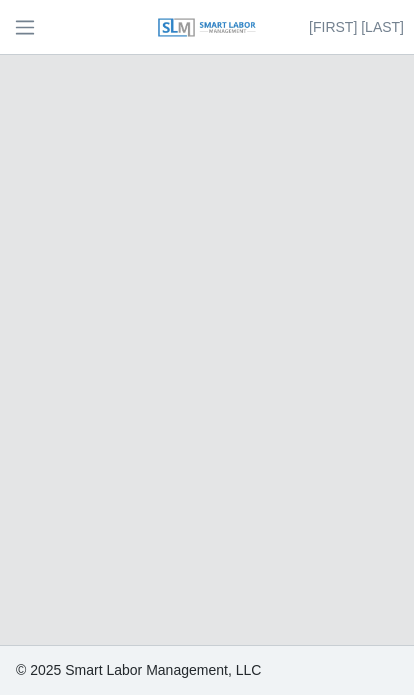 scroll, scrollTop: 0, scrollLeft: 0, axis: both 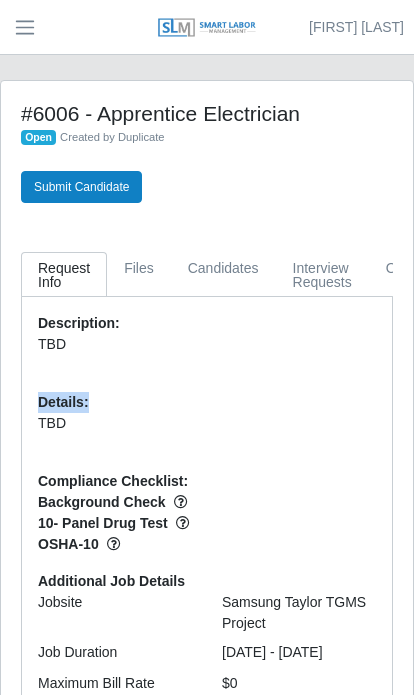 click on "Submit Candidate" at bounding box center (81, 187) 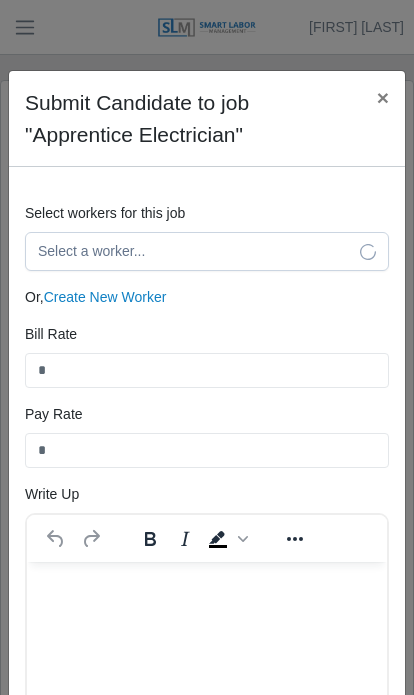 scroll, scrollTop: 0, scrollLeft: 0, axis: both 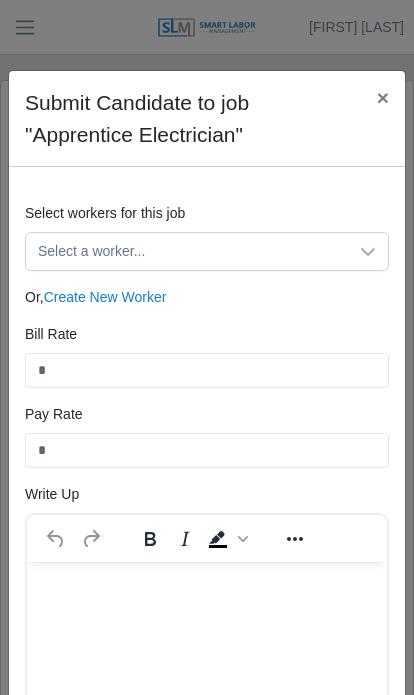 click on "Select a worker..." at bounding box center [187, 251] 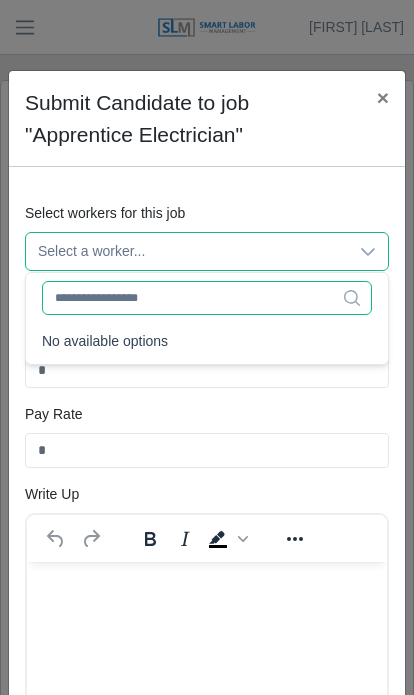 click 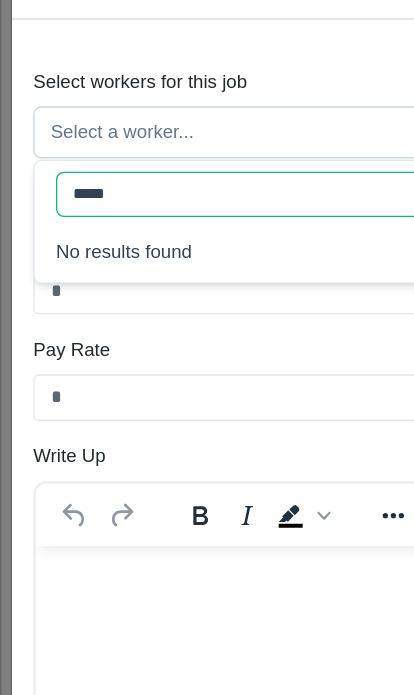 type on "*****" 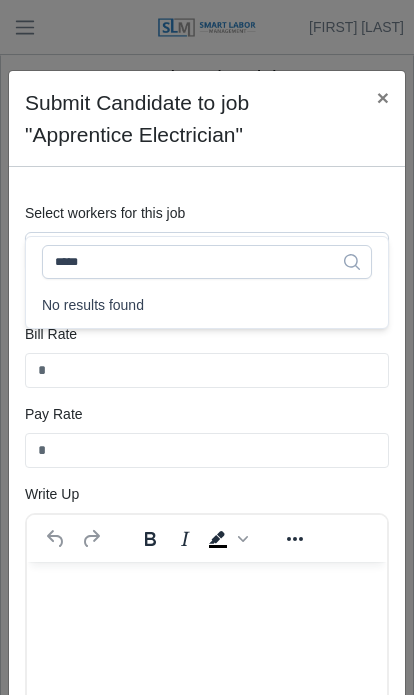 scroll, scrollTop: 37, scrollLeft: 0, axis: vertical 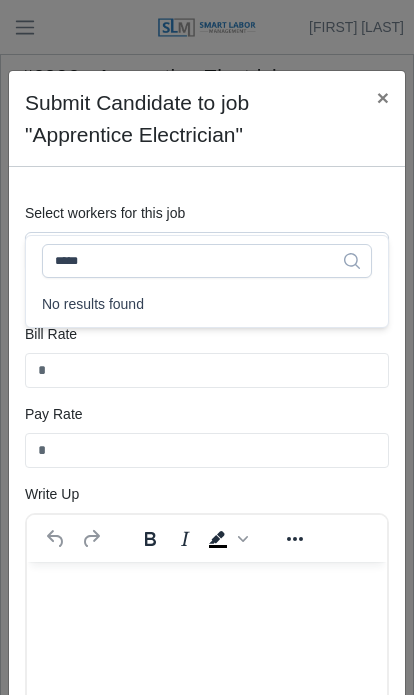 click on "×" at bounding box center (383, 97) 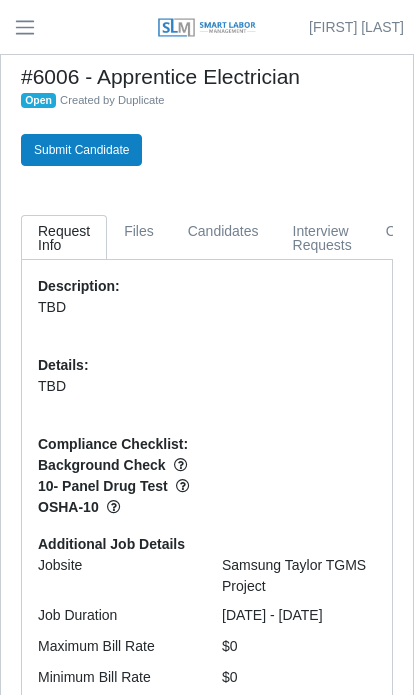 click on "Files" at bounding box center (139, 237) 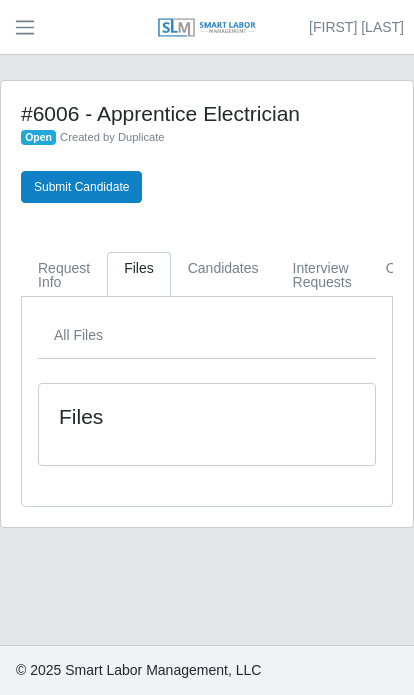click on "Files" at bounding box center [207, 424] 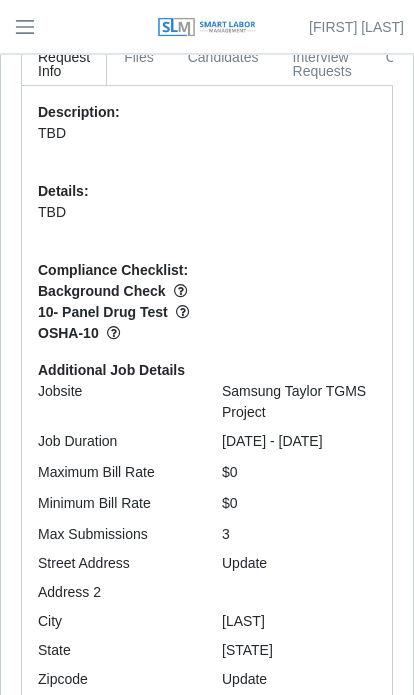 scroll, scrollTop: 0, scrollLeft: 0, axis: both 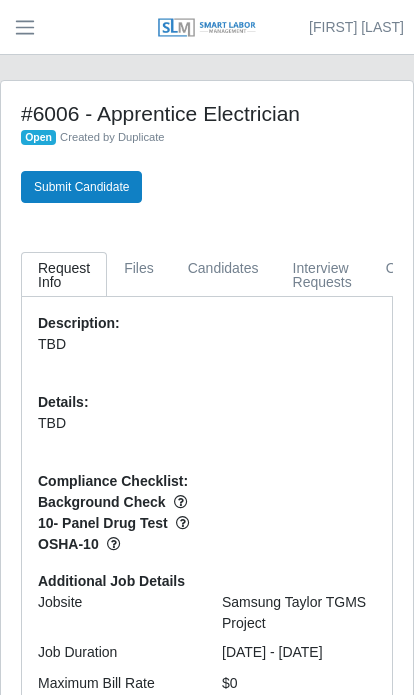 click on "Files" at bounding box center (139, 274) 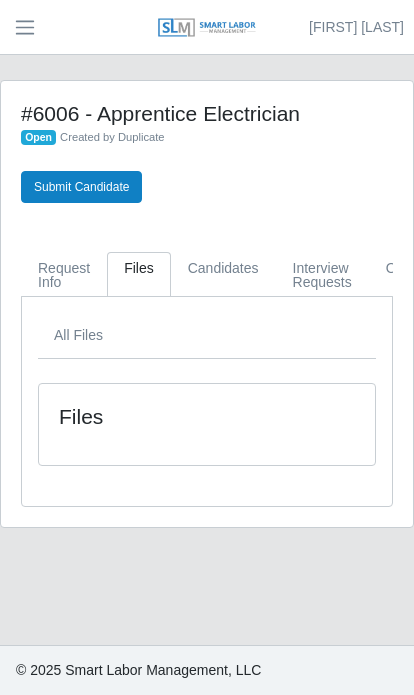 click on "Submit Candidate" at bounding box center [81, 187] 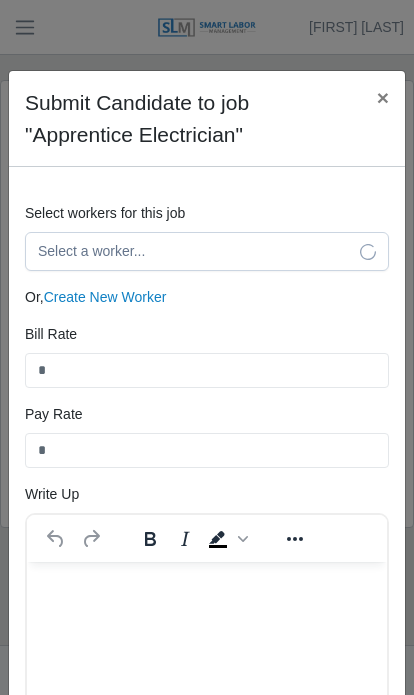 scroll, scrollTop: 0, scrollLeft: 0, axis: both 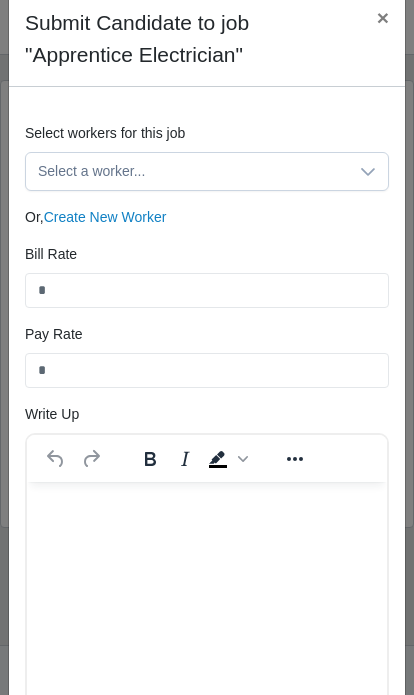click on "Create New Worker" at bounding box center [105, 217] 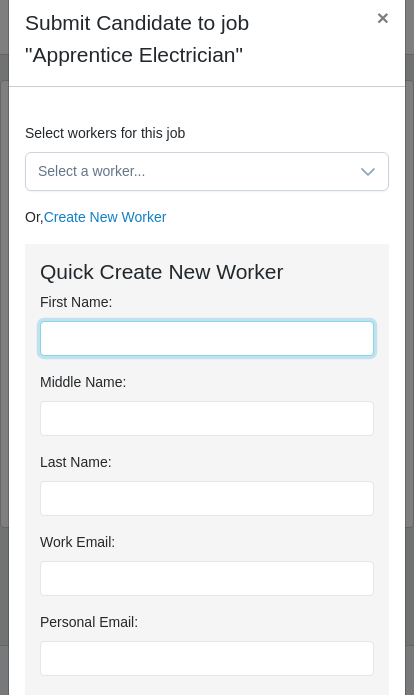 click on "First Name:" at bounding box center [207, 338] 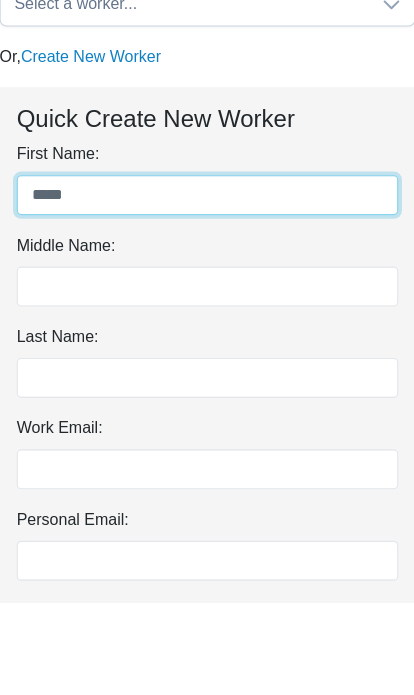 type on "*****" 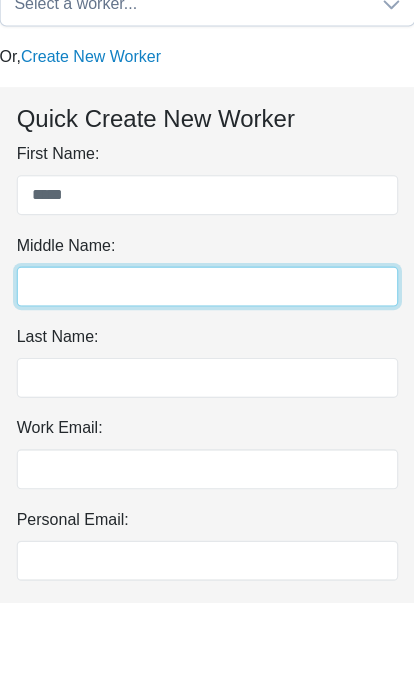 click at bounding box center [207, 418] 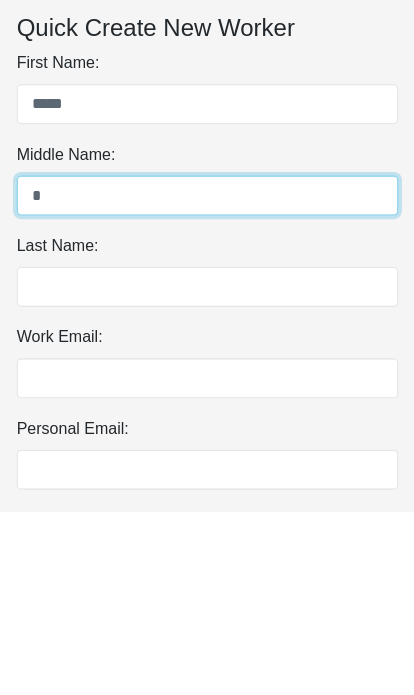 type on "*" 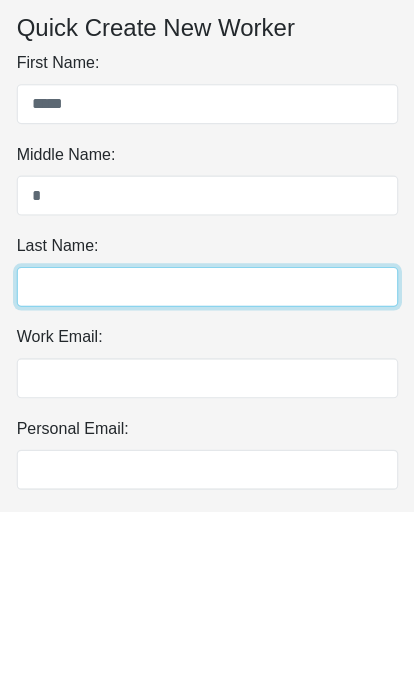 click on "Last Name:" at bounding box center [207, 498] 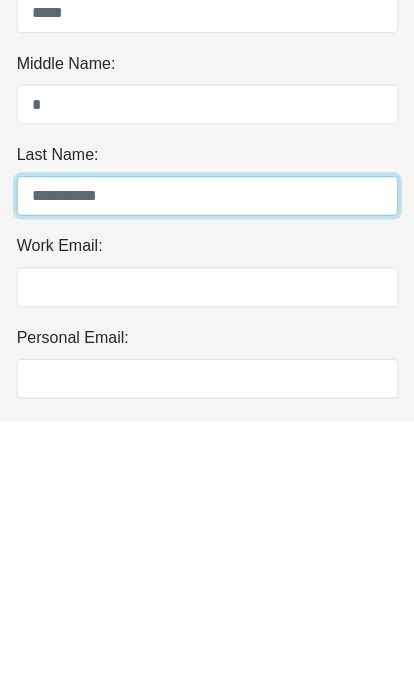 type on "**********" 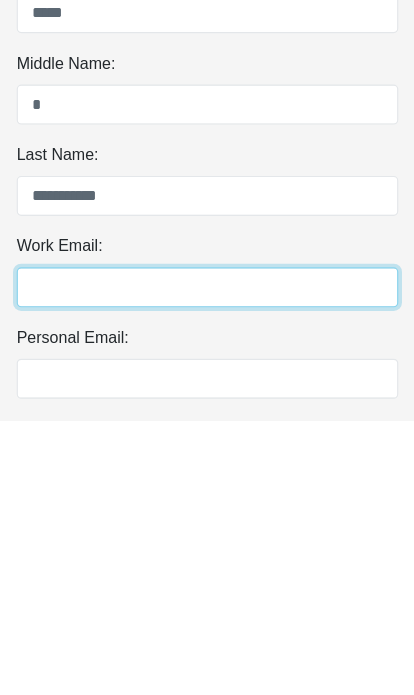 click on "Work Email:" at bounding box center [207, 578] 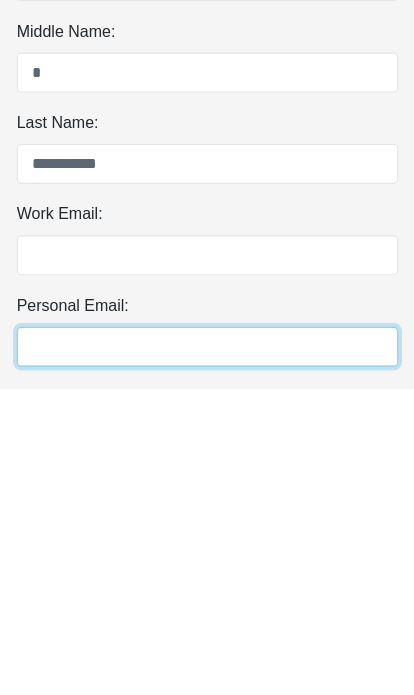 click on "Personal Email:" at bounding box center (207, 658) 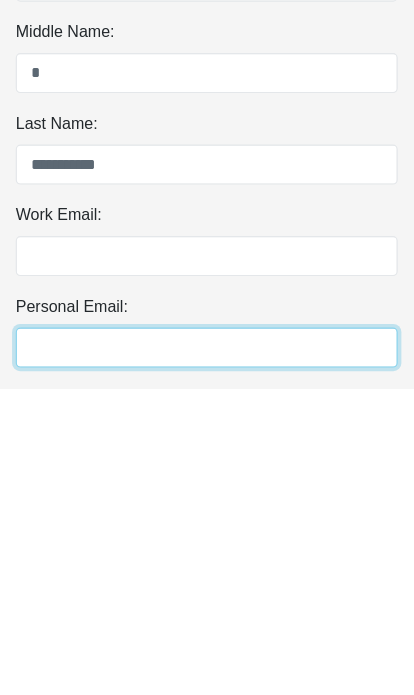 click on "Personal Email:" at bounding box center [207, 658] 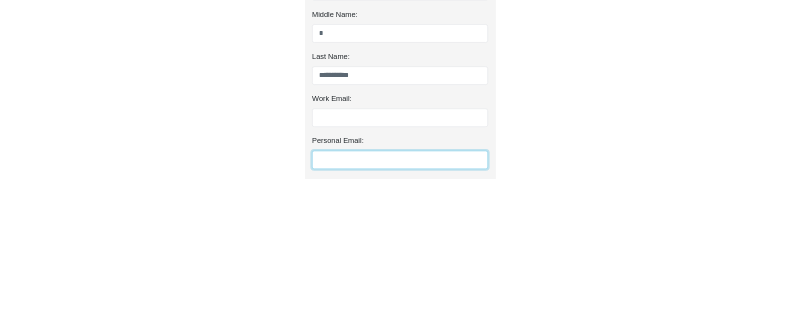 scroll, scrollTop: 226, scrollLeft: 0, axis: vertical 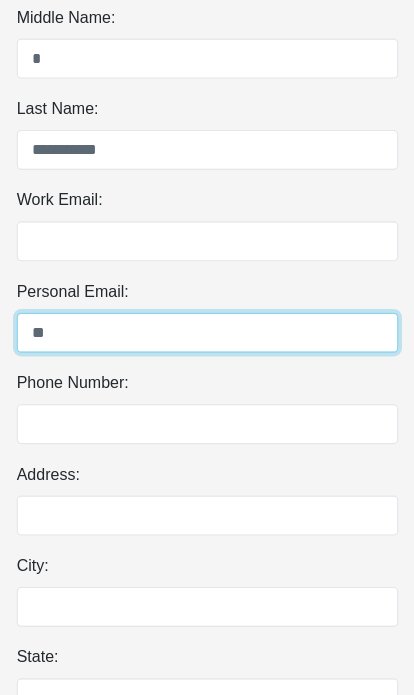 type on "*" 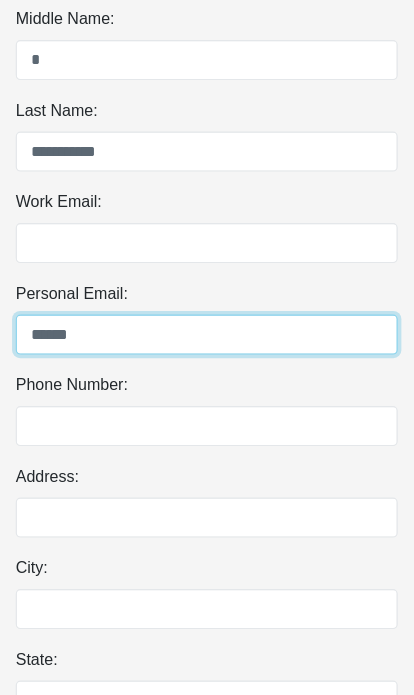 click on "******" at bounding box center [207, 378] 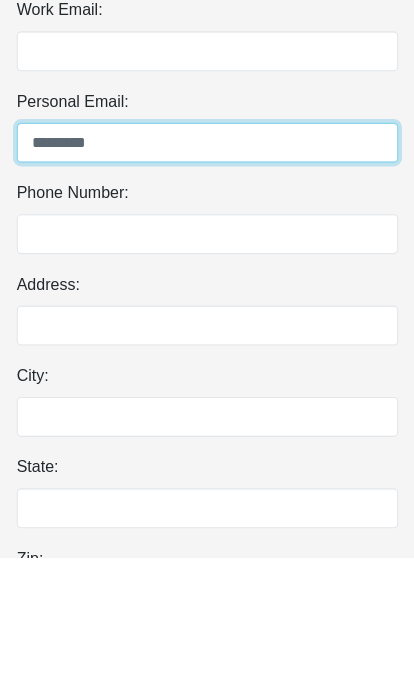 scroll, scrollTop: 416, scrollLeft: 0, axis: vertical 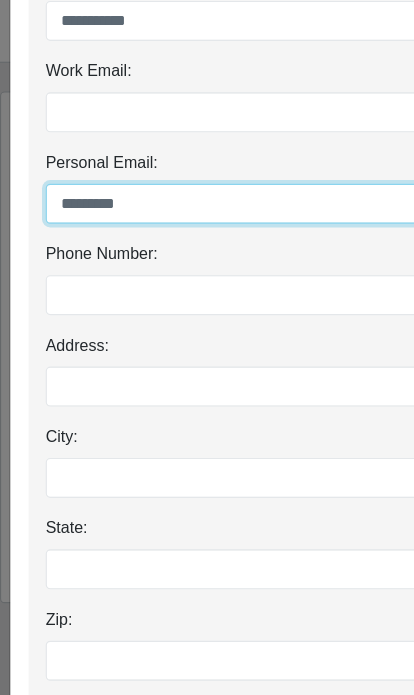 type on "*********" 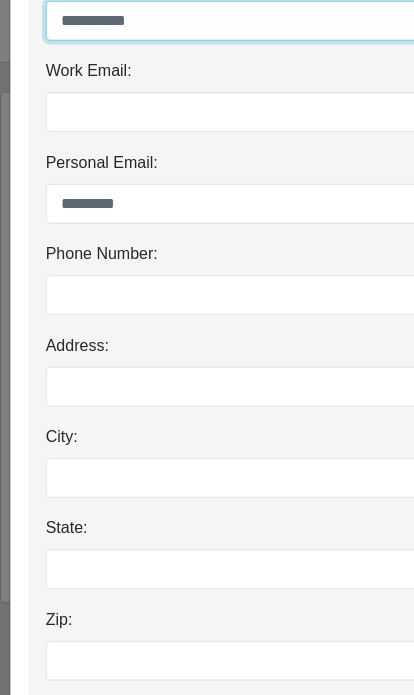 click on "**********" at bounding box center (207, 18) 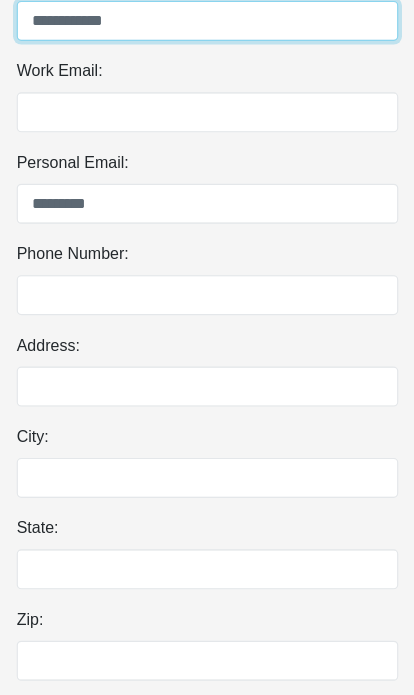 type on "**********" 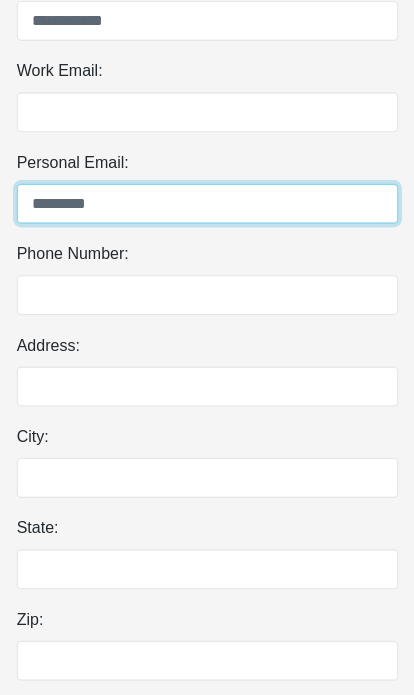 click on "*********" at bounding box center (207, 178) 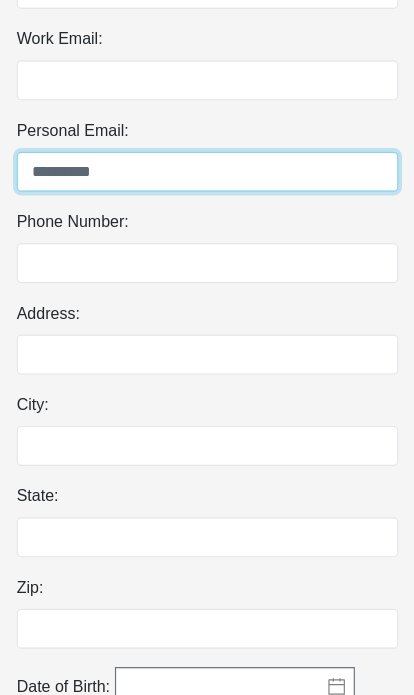 scroll, scrollTop: 581, scrollLeft: 0, axis: vertical 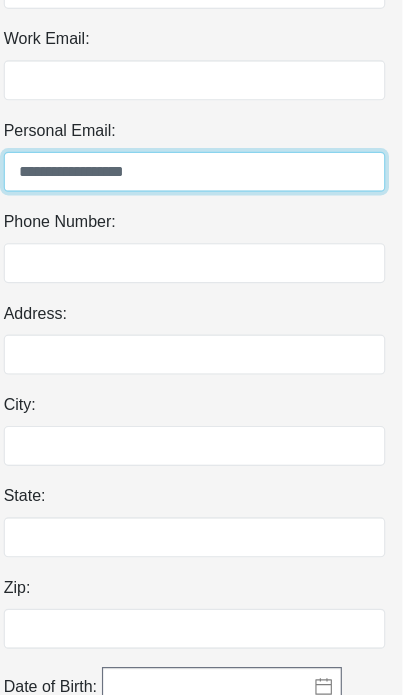 click on "**********" at bounding box center (207, 157) 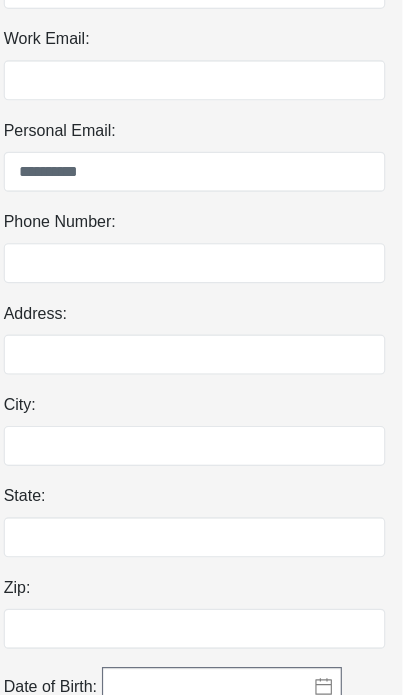 click on "Select workers for this job   Select a worker...
Or,
Create New Worker   Quick Create New Worker   First Name:    [FIRST]   Middle Name:    [MIDDLE]   Last Name:    [LAST]   Work Email:      Personal Email:    [EMAIL]   Phone Number:      [PHONE]   Address:      [ADDRESS]   City:      [CITY]   State:      [STATE]   Zip:      [ZIP]   Date of Birth:     [DOB]   Alternate ID:
Submit    Cancel   Bill Rate   *   Pay Rate   *     Write Up   To open the popup, press Shift+Enter p" at bounding box center [207, 494] 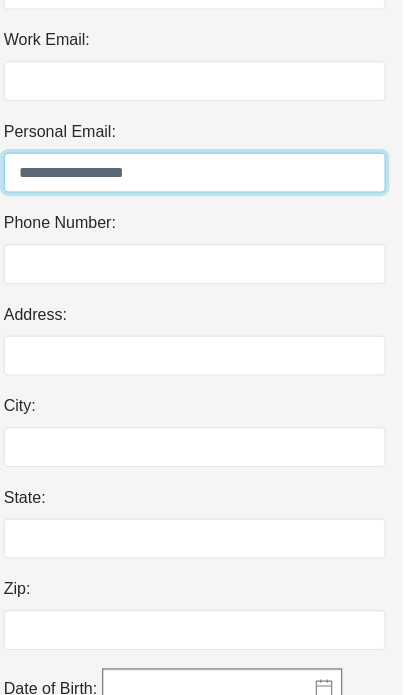 click on "**********" at bounding box center (207, 157) 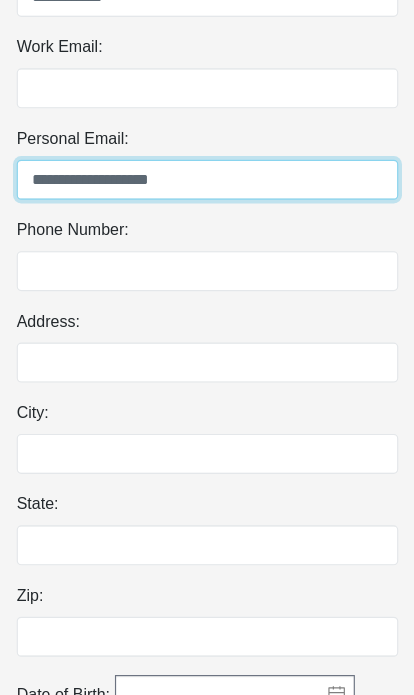 type on "**********" 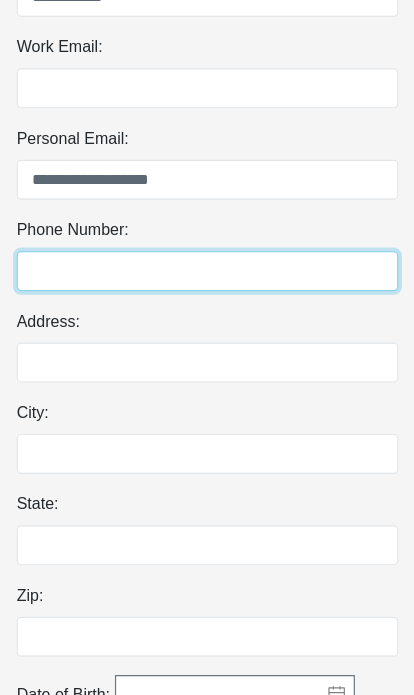 click on "Phone Number:" at bounding box center (207, 237) 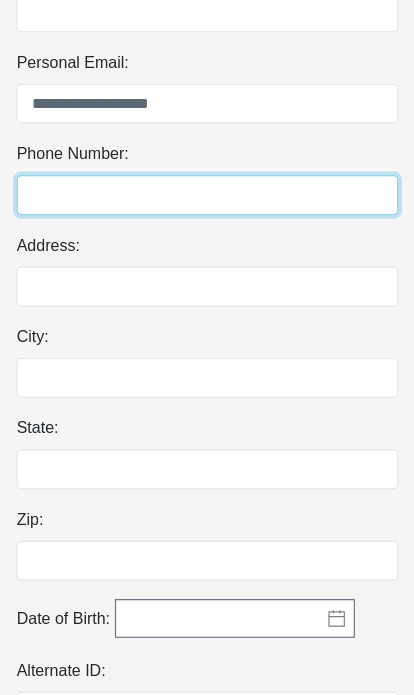 type on "**" 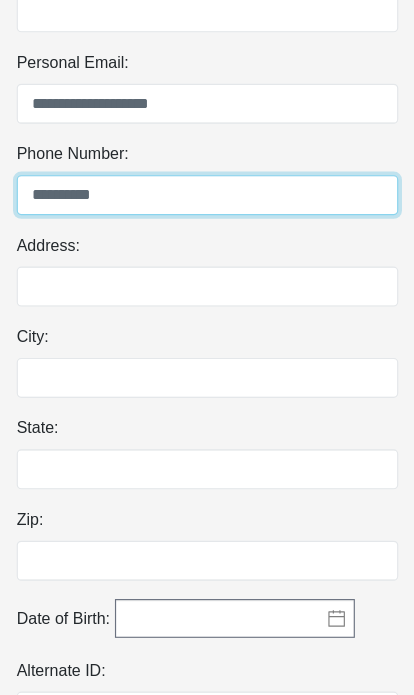 type on "**********" 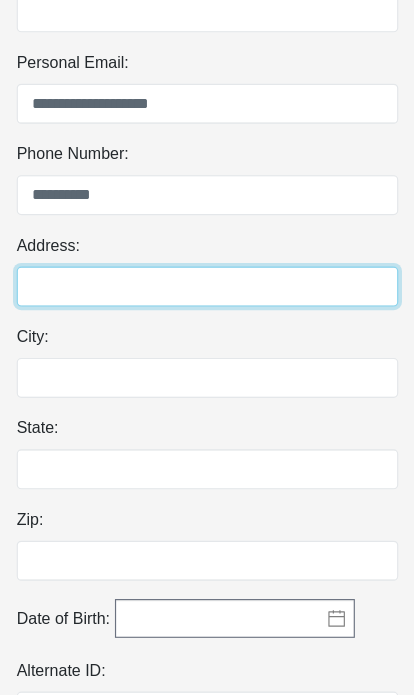 click on "Address:" at bounding box center [207, 317] 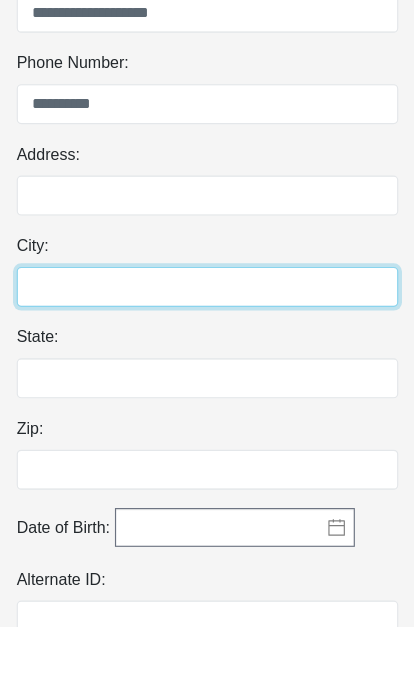 click on "City:" at bounding box center [207, 397] 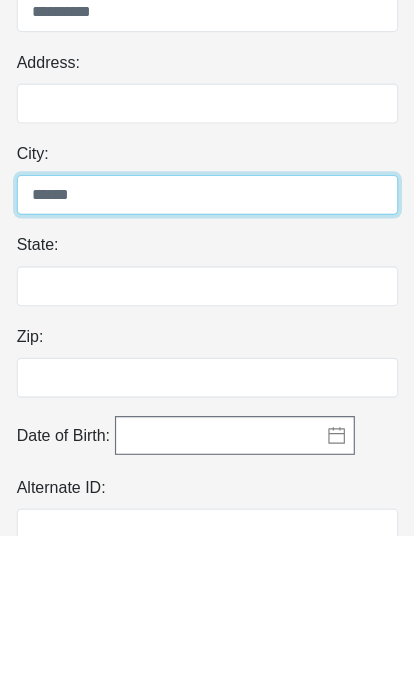 type on "******" 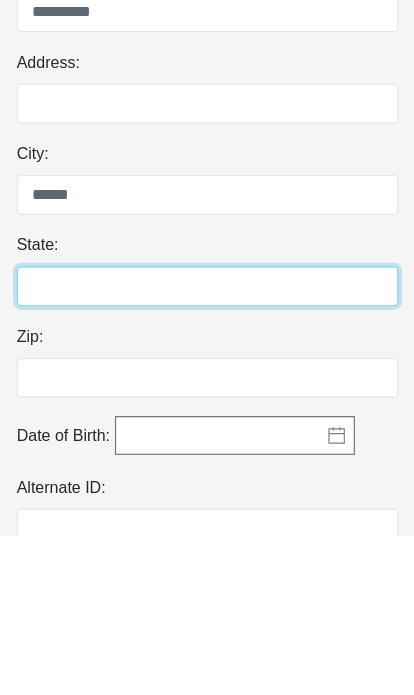 click on "State:" at bounding box center (207, 477) 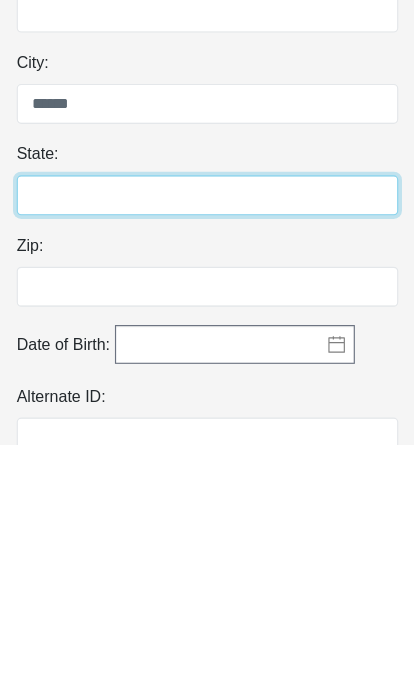 type on "**" 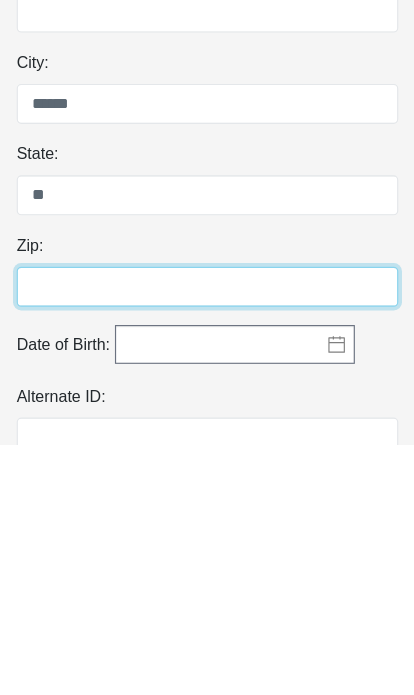 type on "*" 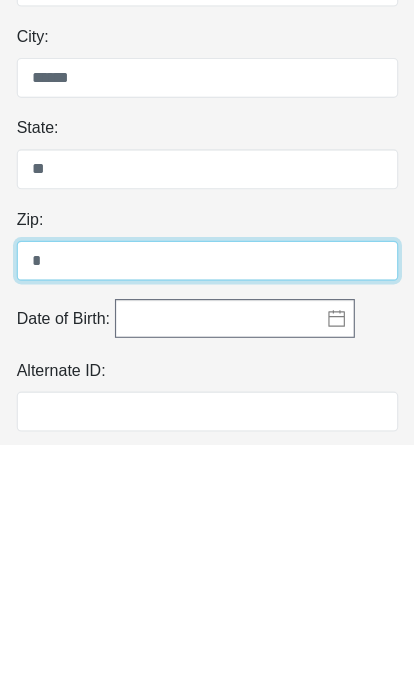 scroll, scrollTop: 603, scrollLeft: 0, axis: vertical 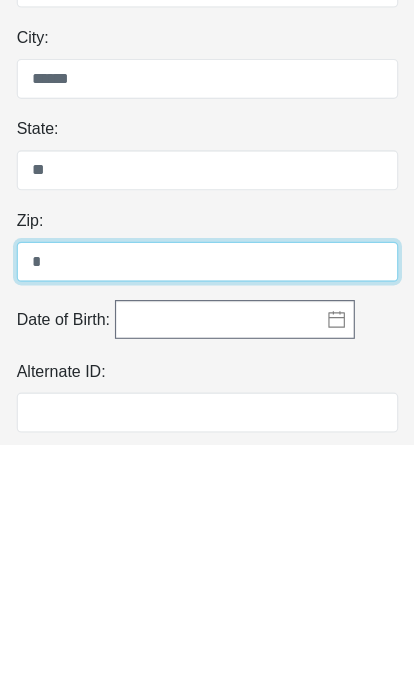 type 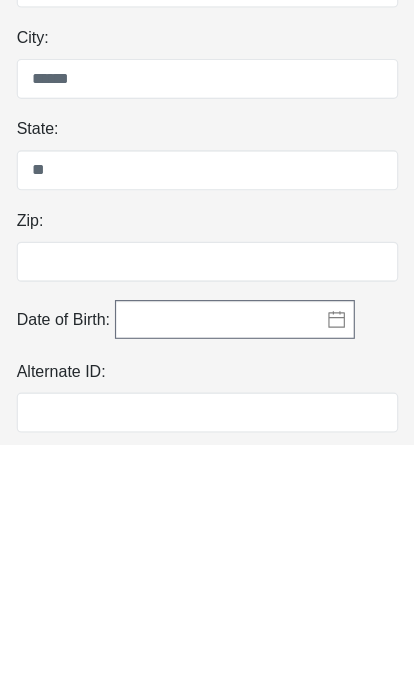 scroll, scrollTop: 127, scrollLeft: 0, axis: vertical 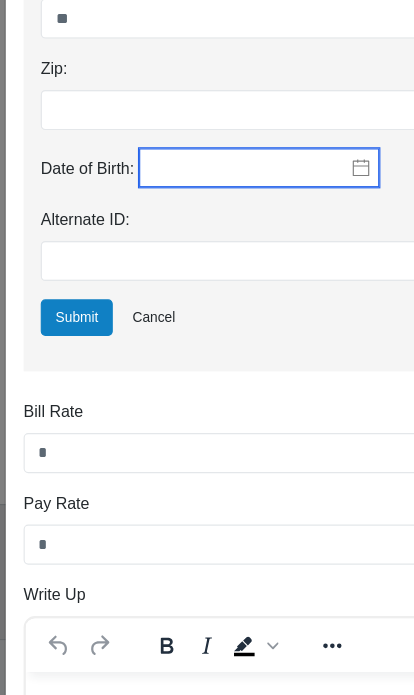 click at bounding box center (231, 233) 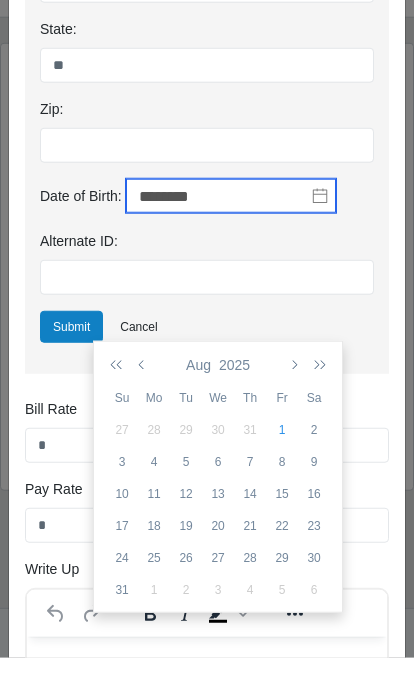 scroll, scrollTop: 128, scrollLeft: 0, axis: vertical 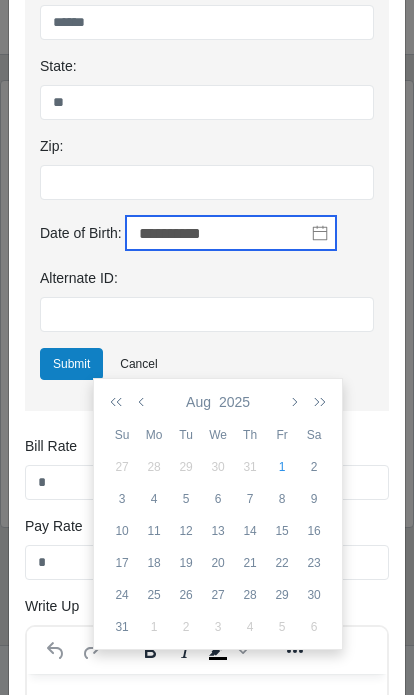 type on "**********" 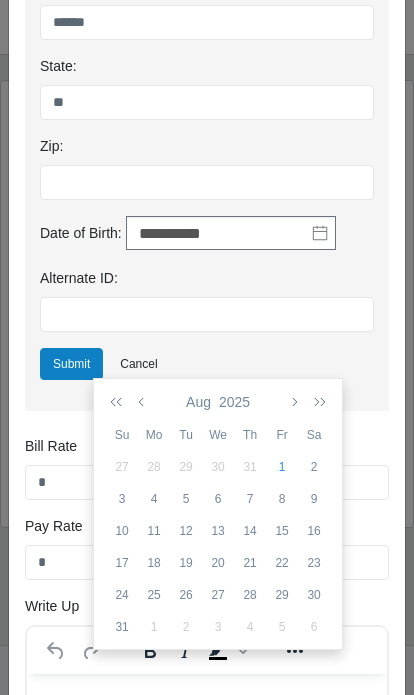type 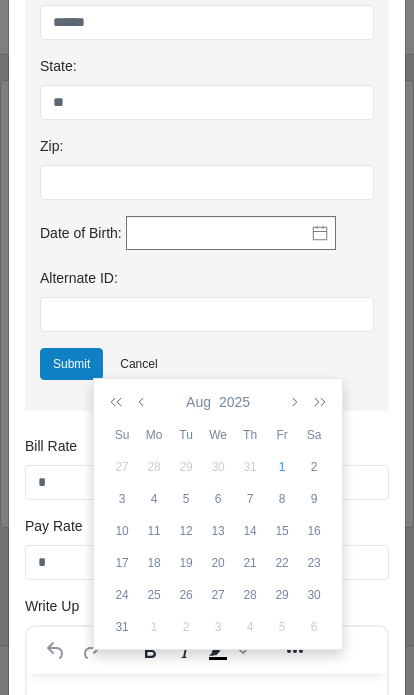 click at bounding box center [120, 402] 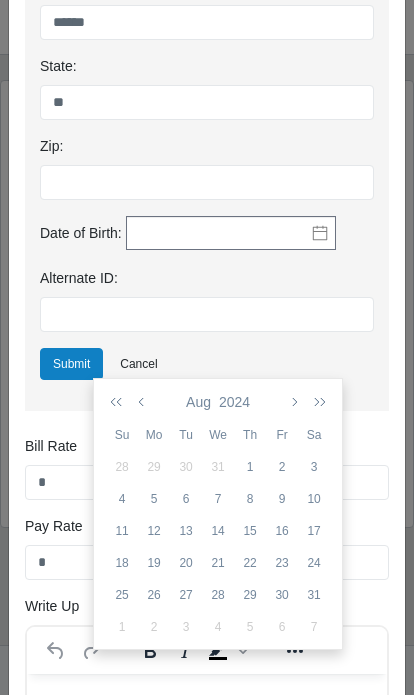 click at bounding box center [120, 402] 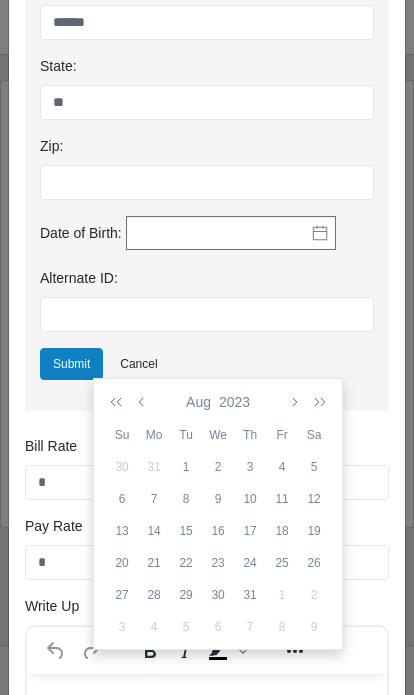 click at bounding box center [120, 402] 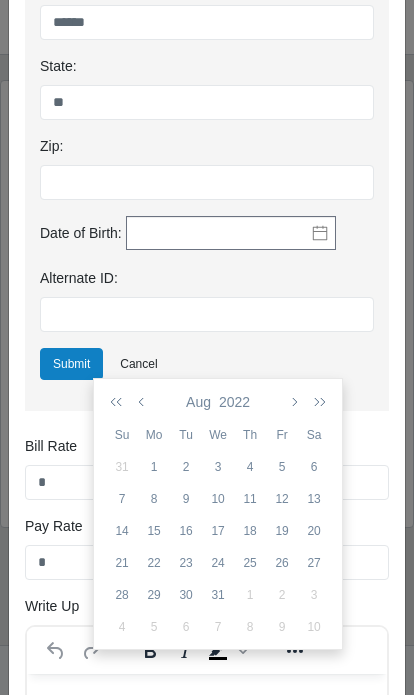 click at bounding box center [120, 402] 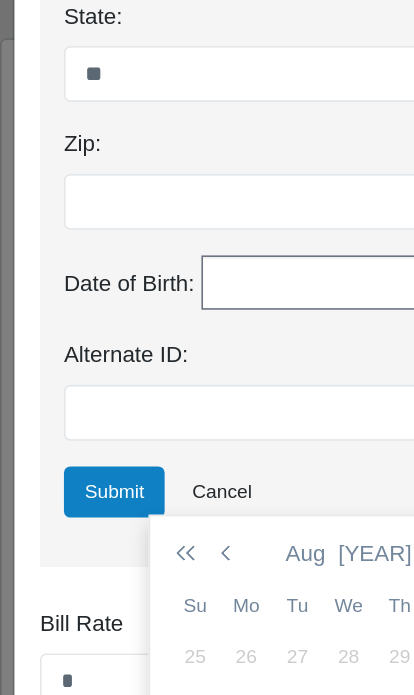 scroll, scrollTop: 65, scrollLeft: 0, axis: vertical 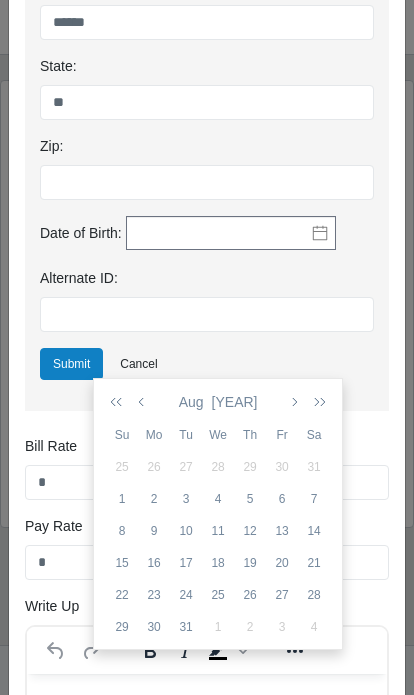 click at bounding box center (120, 402) 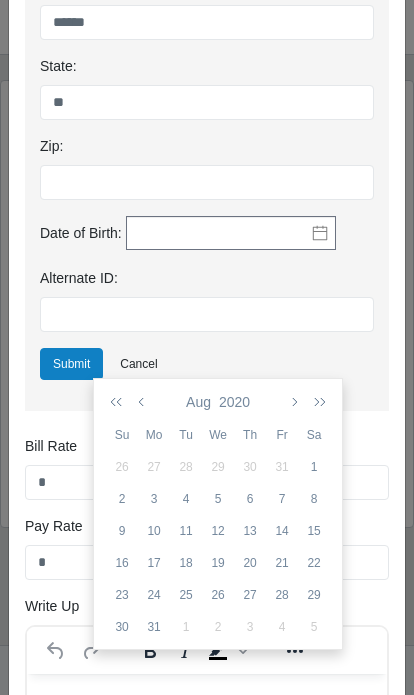 click at bounding box center (120, 402) 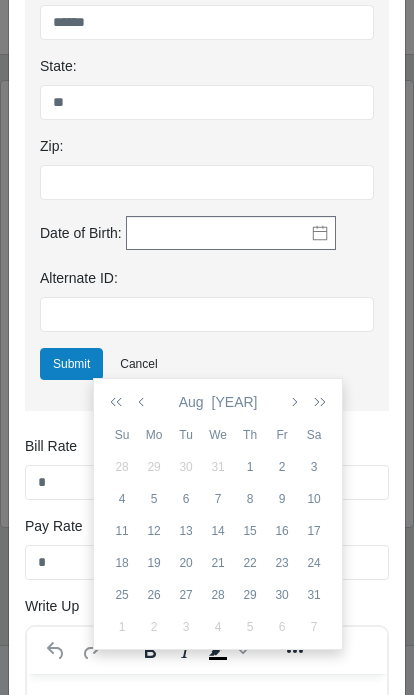 click at bounding box center (120, 402) 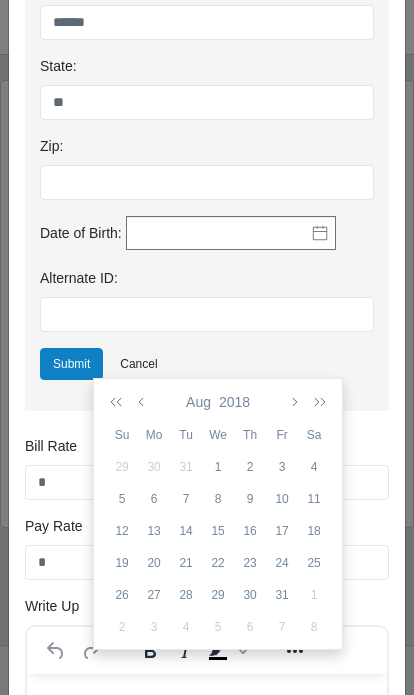 click at bounding box center (120, 402) 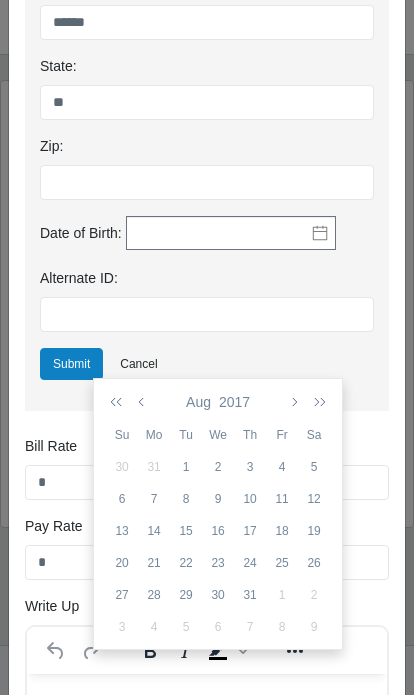 click at bounding box center (120, 402) 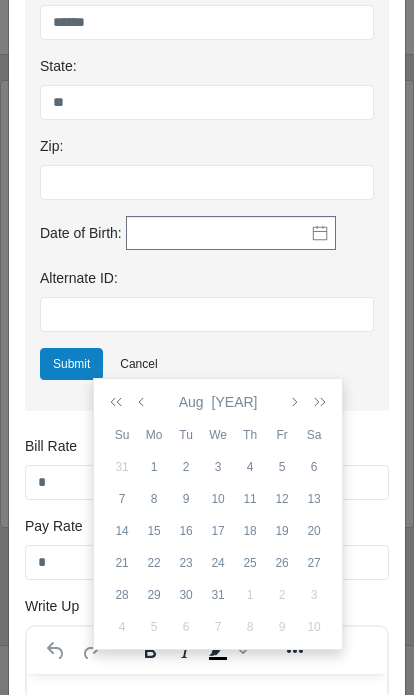 click at bounding box center [120, 402] 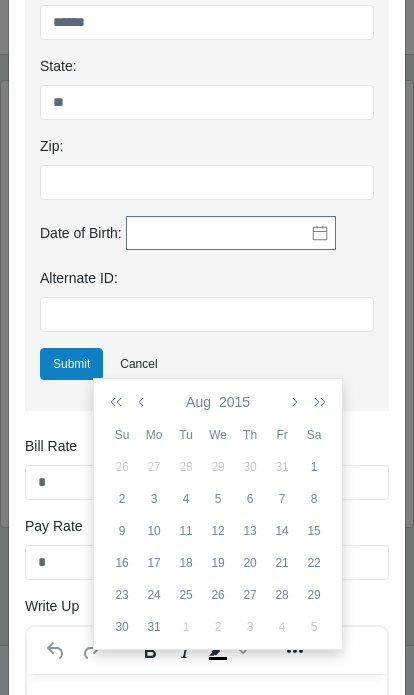 click at bounding box center (120, 402) 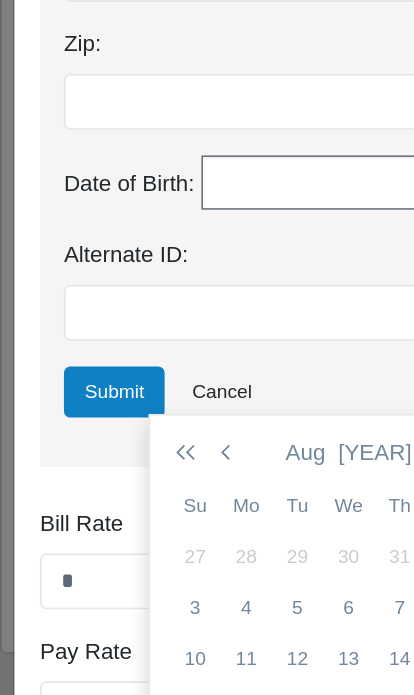 click at bounding box center (120, 402) 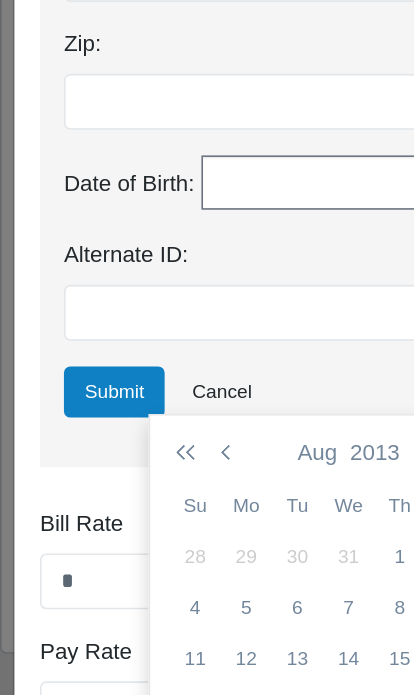 click on "[MONTH] [YEAR] Su Mo Tu We Th Fr Sa 28 29 30 31 1 2 3 4 5 6 7 8 9 10 11 12 13 14 15 16 17 18 19 20 21 22 23 24 25 26 27 28 29 30 31 1 2 3 4 5 6 7" 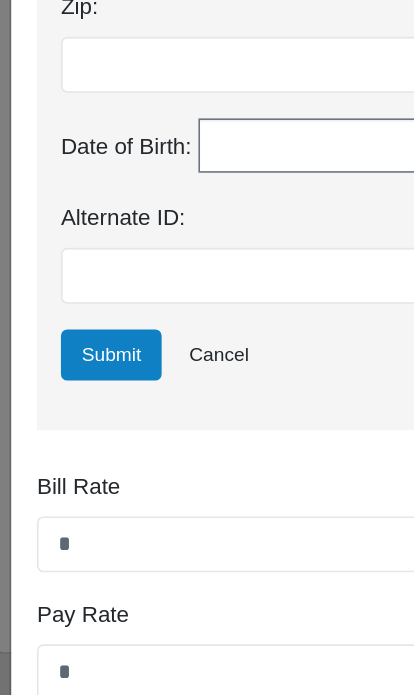 scroll, scrollTop: 954, scrollLeft: 0, axis: vertical 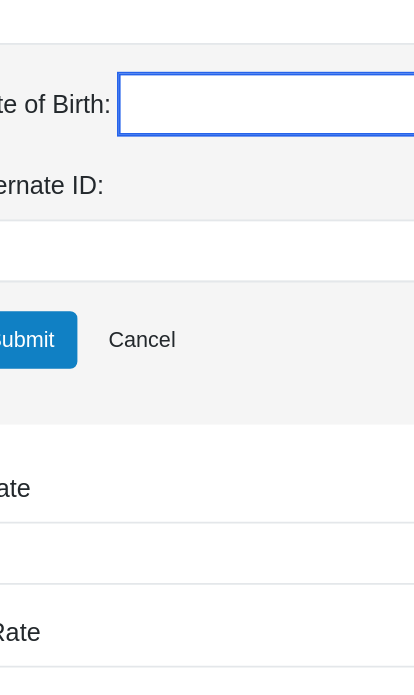 click at bounding box center (231, 235) 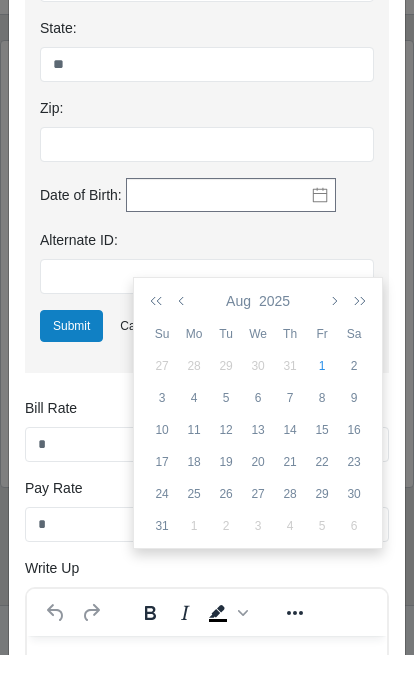 click at bounding box center (160, 341) 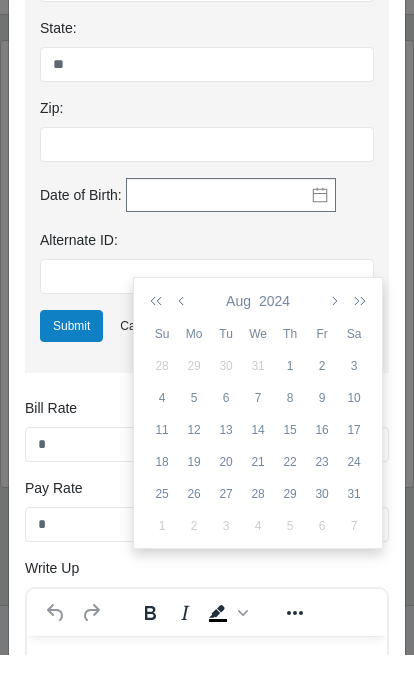 scroll, scrollTop: 105, scrollLeft: 0, axis: vertical 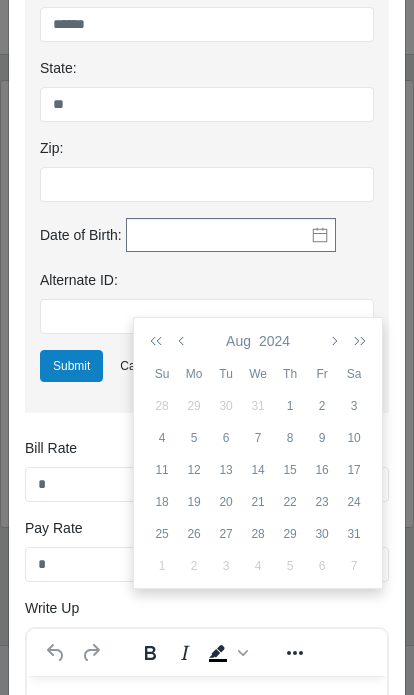 click at bounding box center (160, 341) 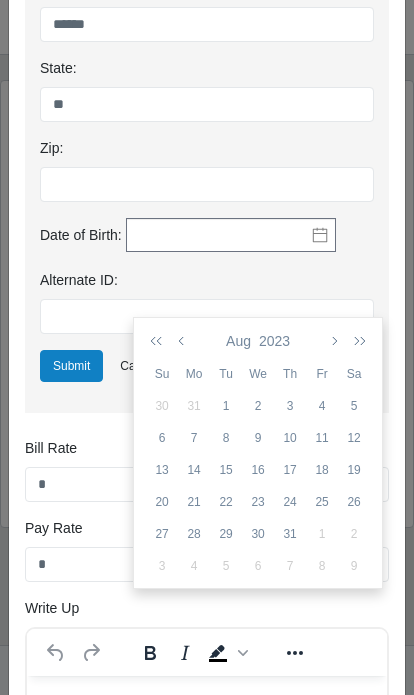 click at bounding box center (160, 341) 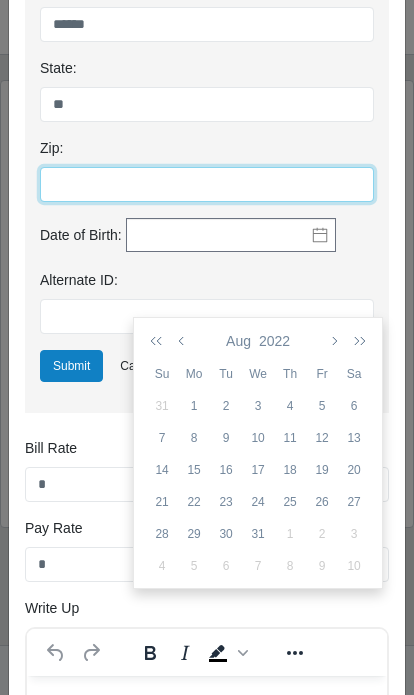click on "Zip:" at bounding box center [207, 184] 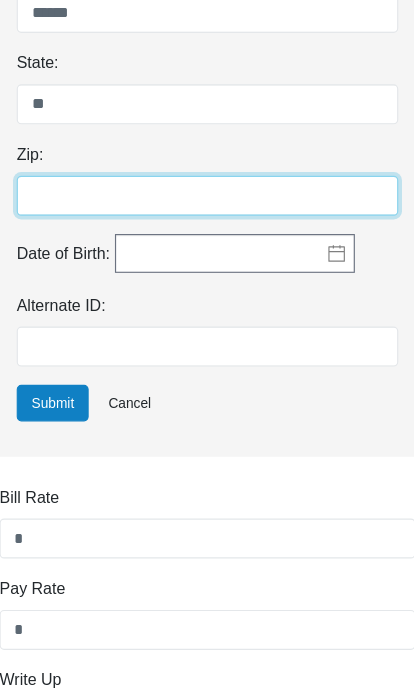 type on "*" 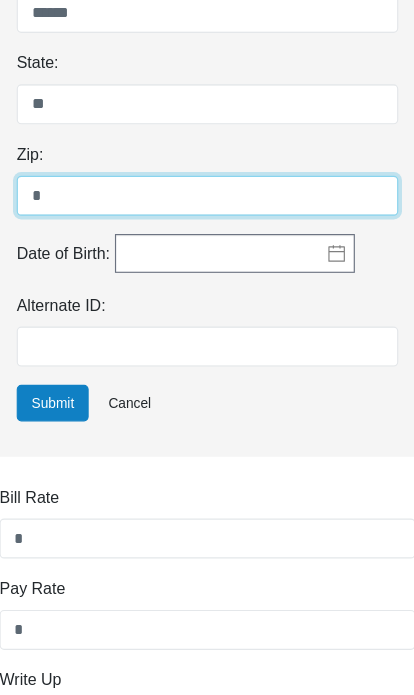 type 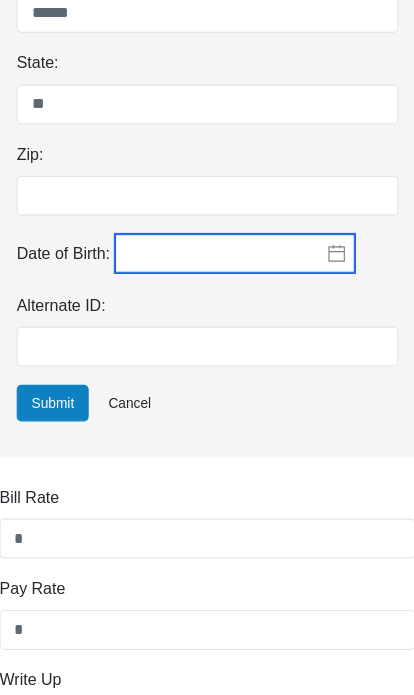 click at bounding box center (231, 235) 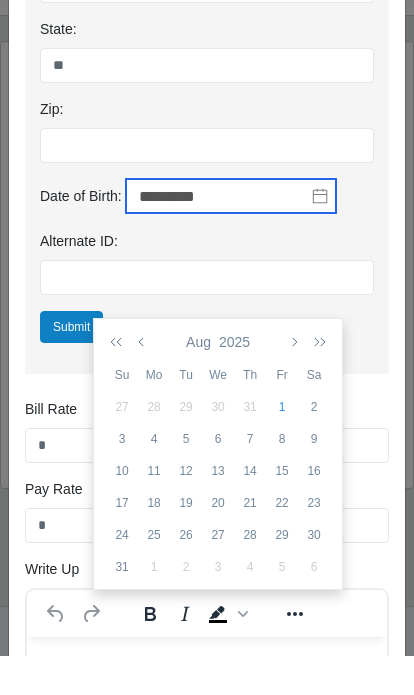 type on "**********" 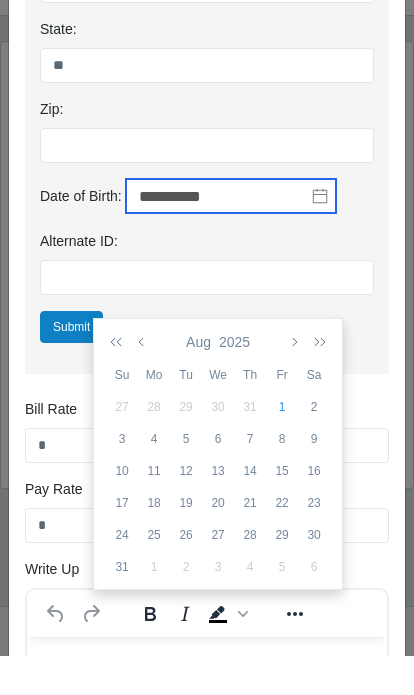 type 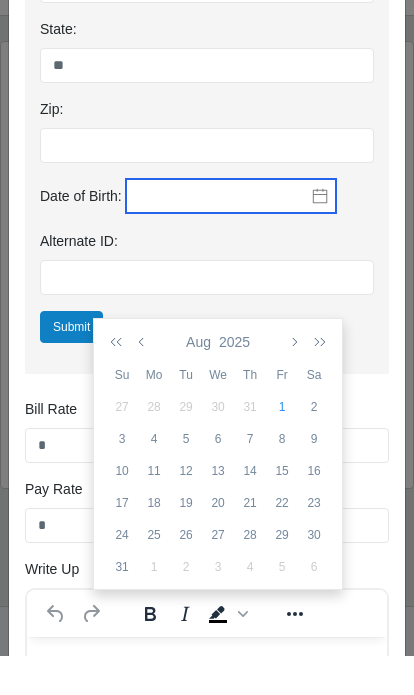 scroll, scrollTop: 128, scrollLeft: 0, axis: vertical 